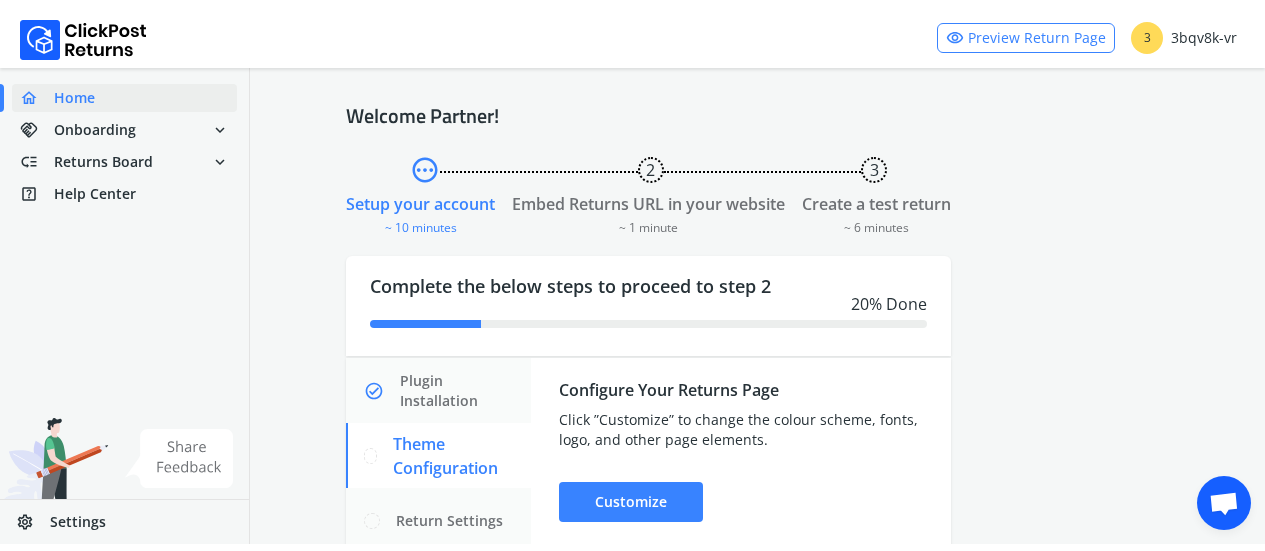 scroll, scrollTop: 0, scrollLeft: 0, axis: both 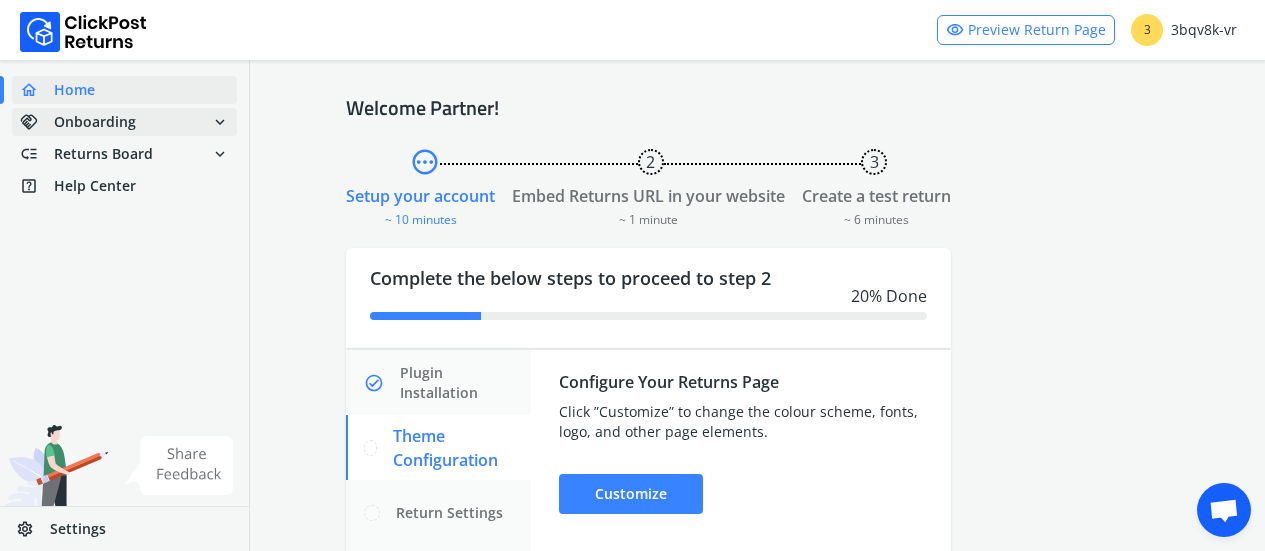 click on "handshake Onboarding expand_more" at bounding box center (124, 122) 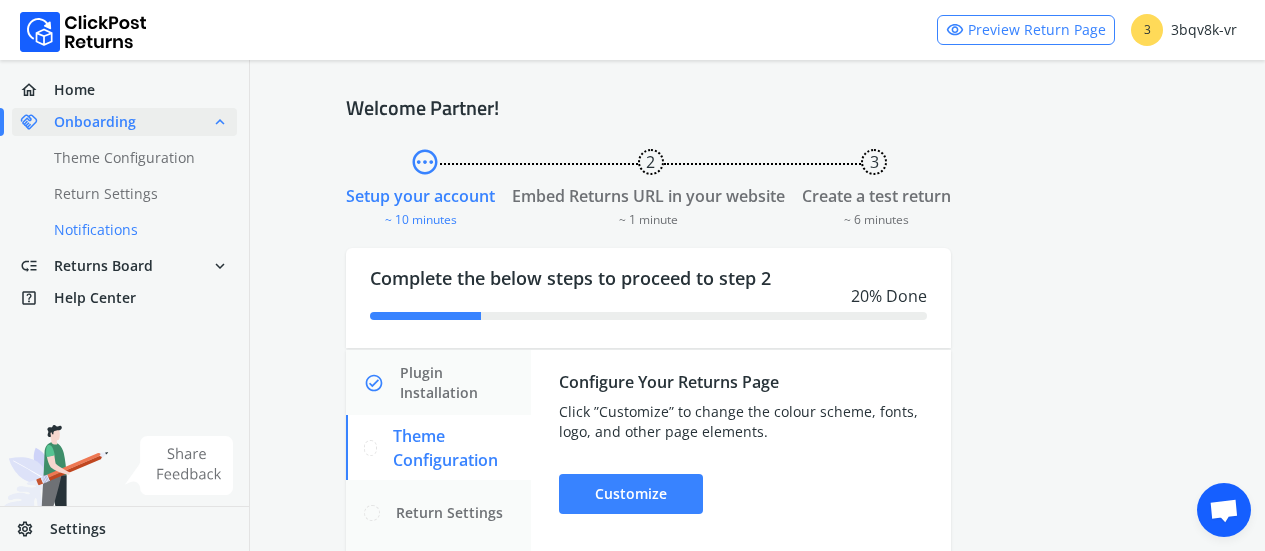 click on "done Notifications" at bounding box center [136, 230] 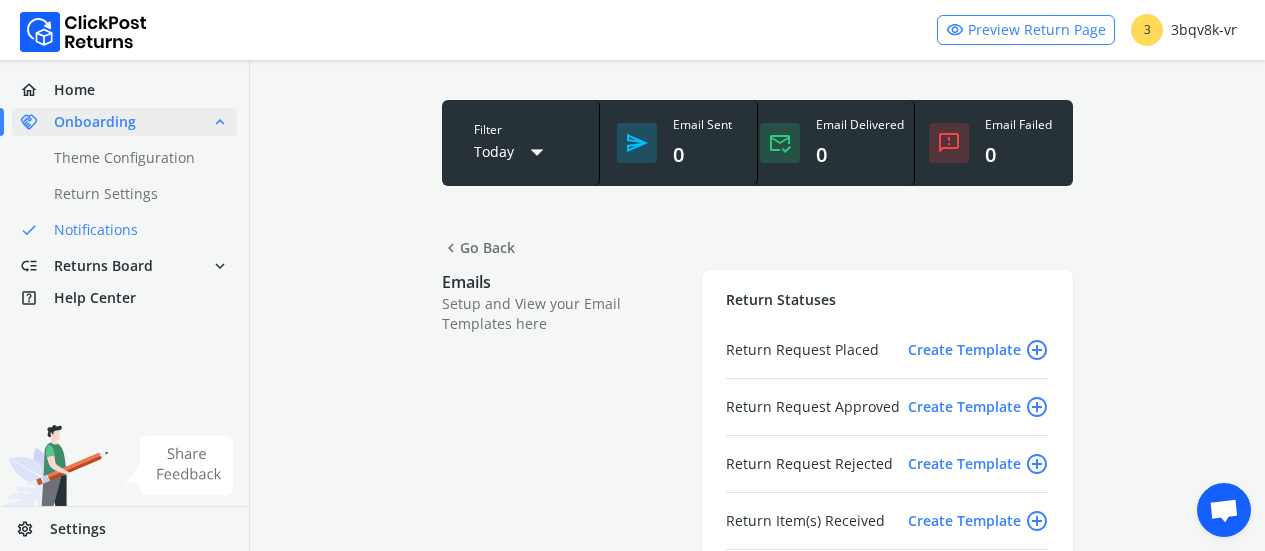 click on "Create Template add_circle_outline" at bounding box center (978, 350) 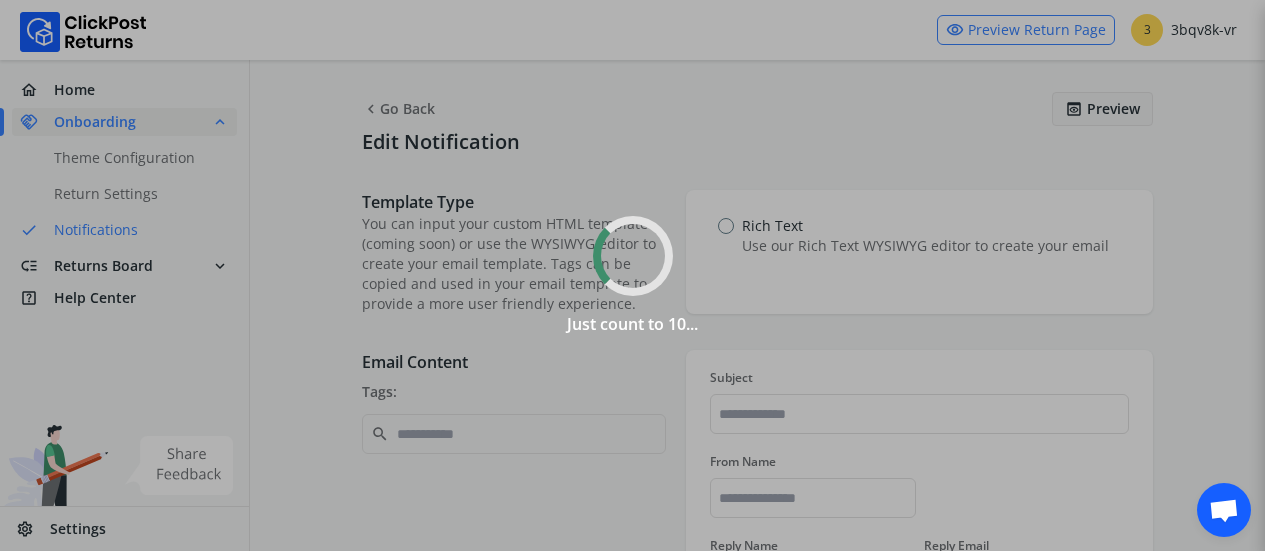 type on "**********" 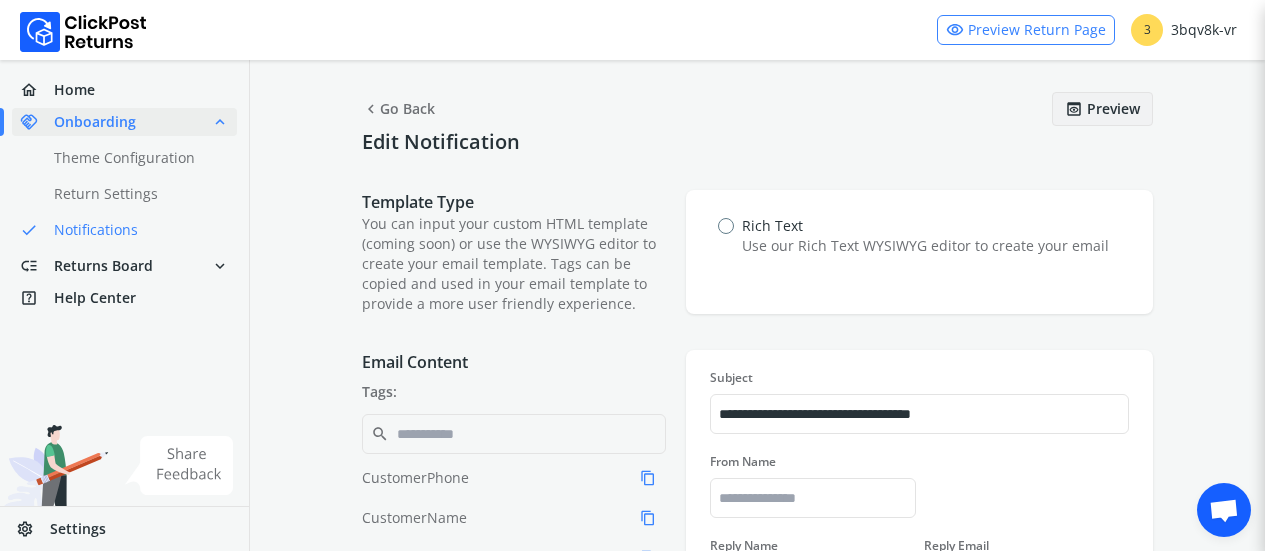 click on "Template Type You can input your custom HTML template (coming soon) or use the WYSIWYG editor to create your email template. Tags can be copied and used in your email template to provide a more user friendly experience. Rich Text Use our Rich Text WYSIWYG editor to create your email" at bounding box center (757, 252) 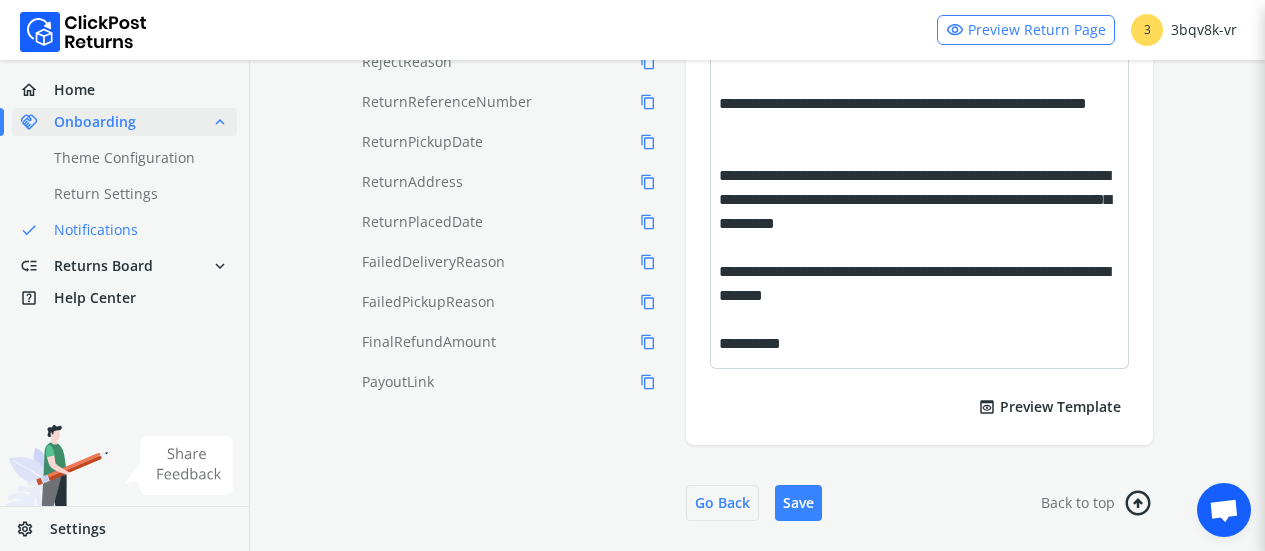 scroll, scrollTop: 698, scrollLeft: 0, axis: vertical 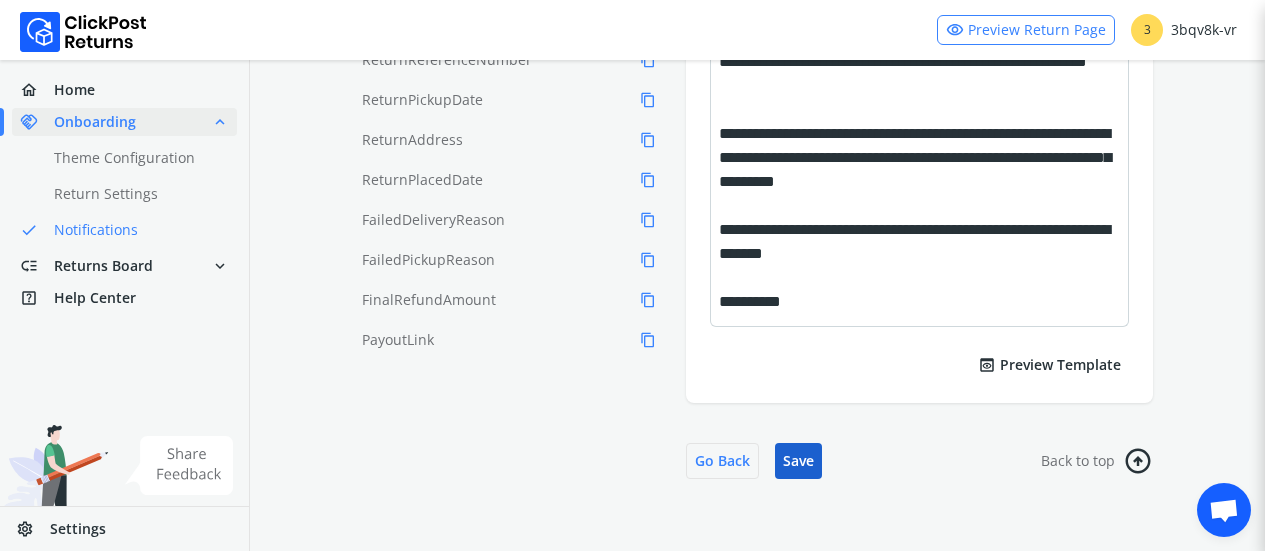 click on "Save" at bounding box center [798, 461] 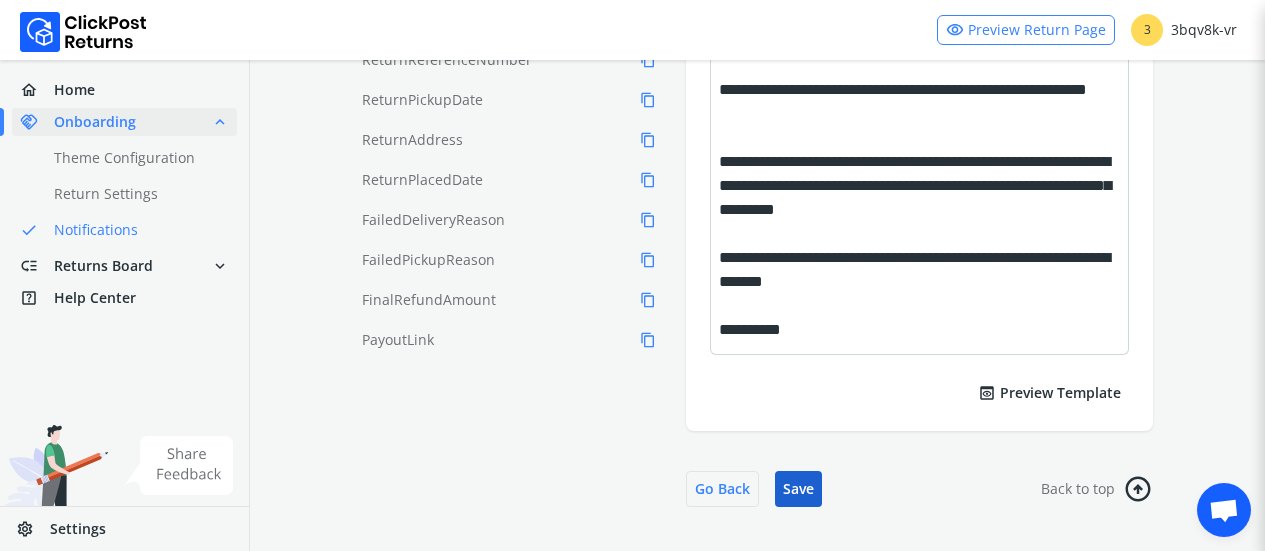 scroll, scrollTop: 222, scrollLeft: 0, axis: vertical 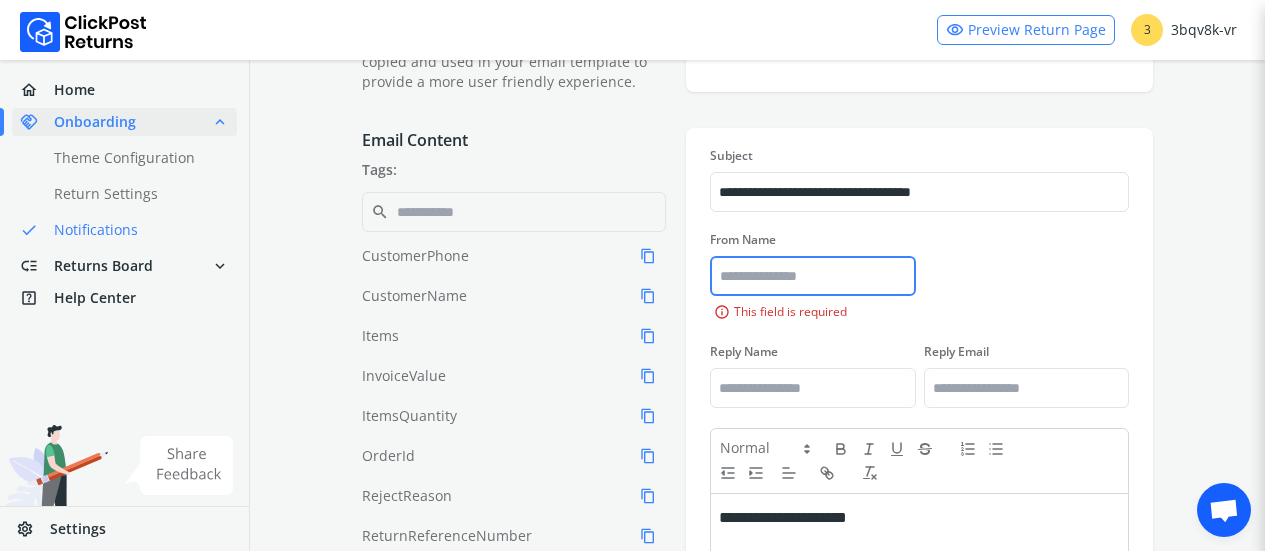click on "From Name" at bounding box center (812, 276) 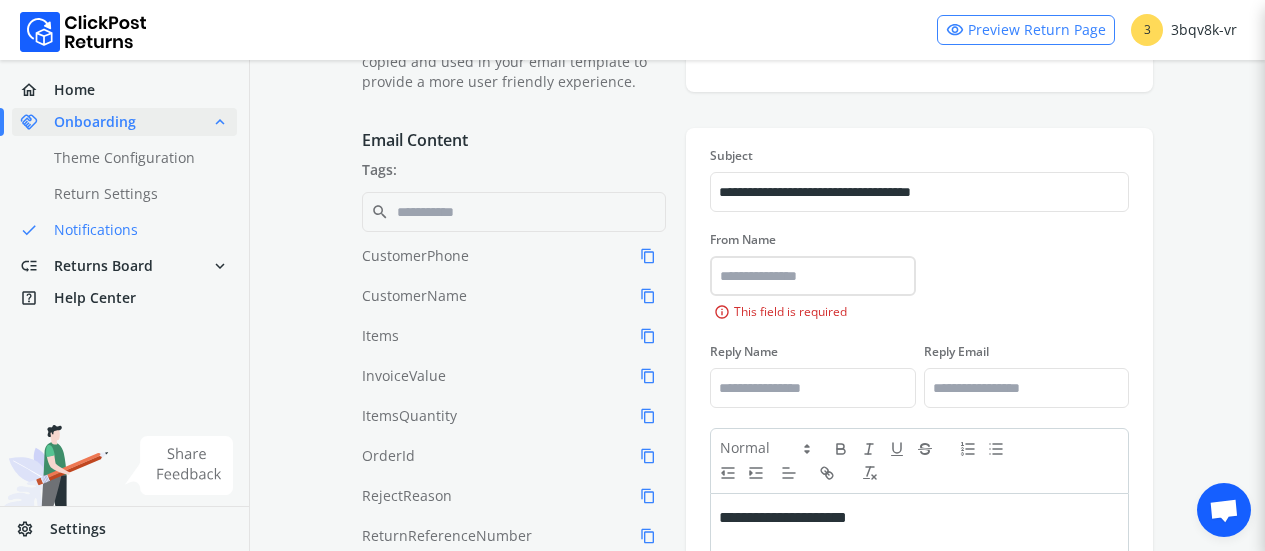 paste on "**********" 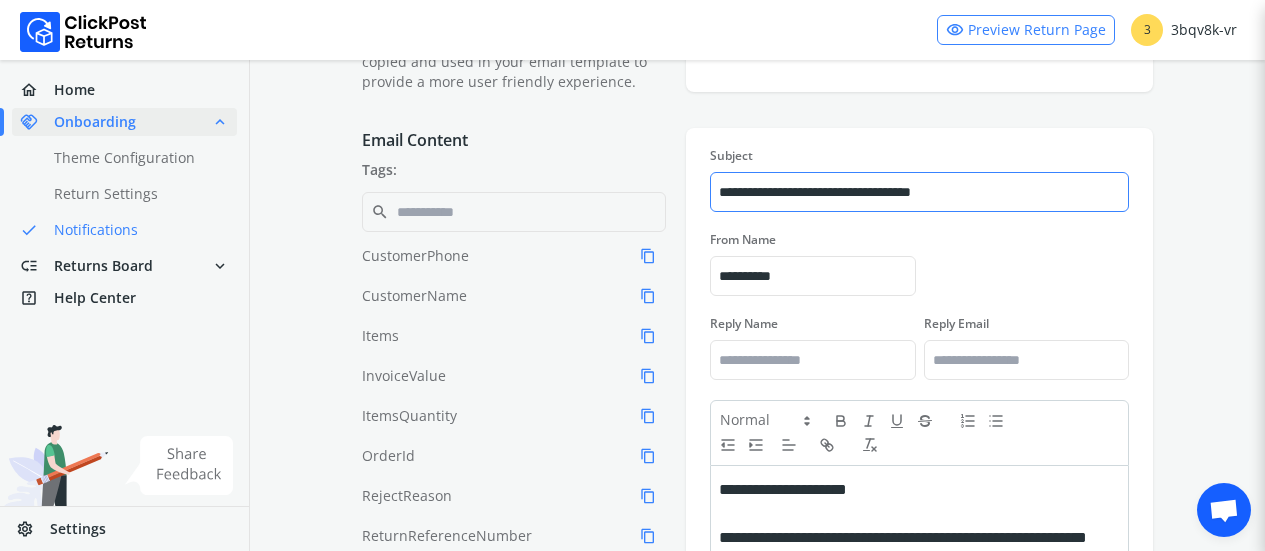 type on "**********" 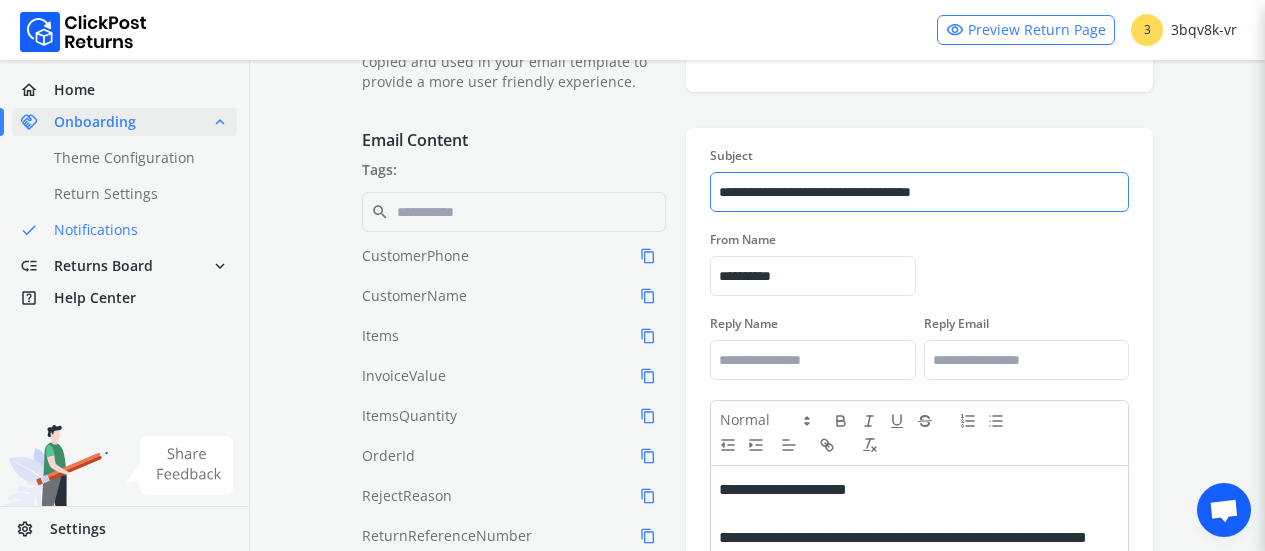 click on "**********" at bounding box center (919, 192) 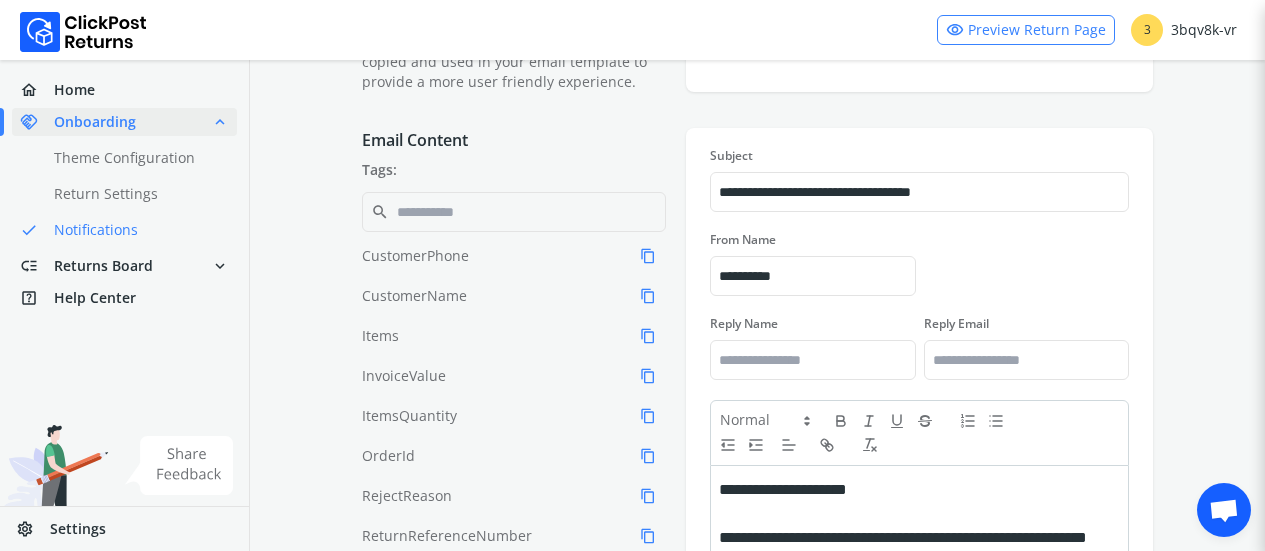 paste on "*********" 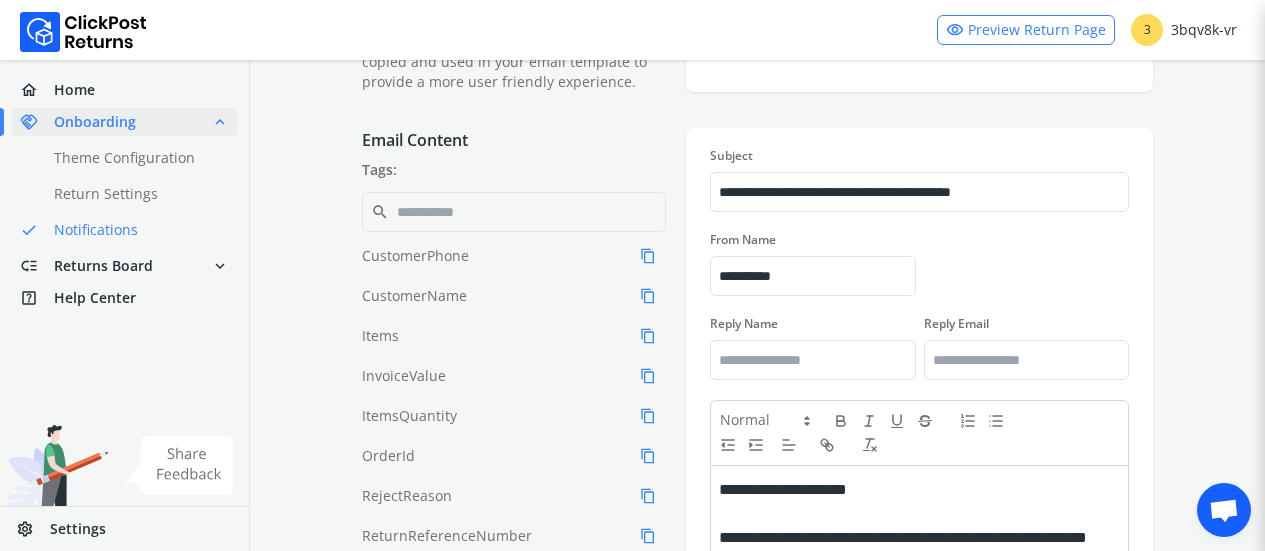 type on "**********" 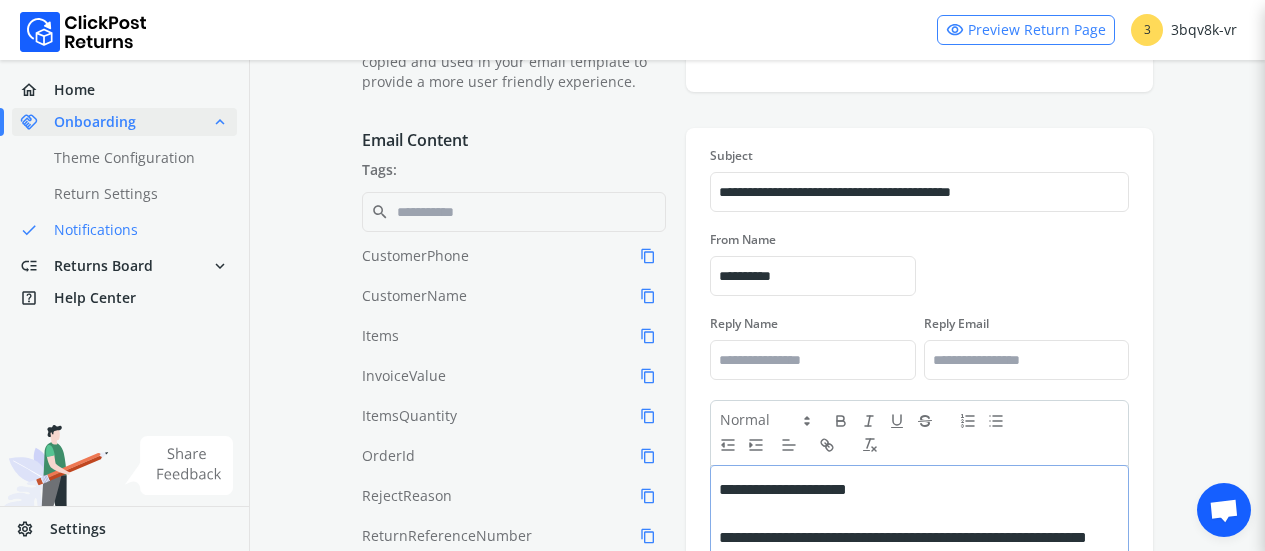 click on "**********" at bounding box center [916, 490] 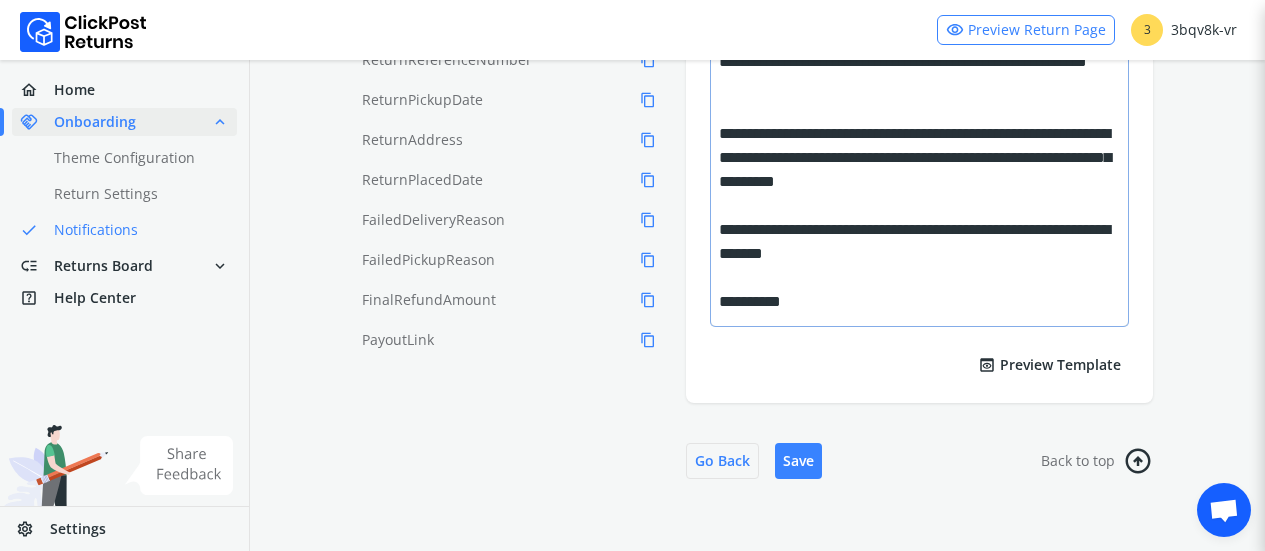 scroll, scrollTop: 663, scrollLeft: 0, axis: vertical 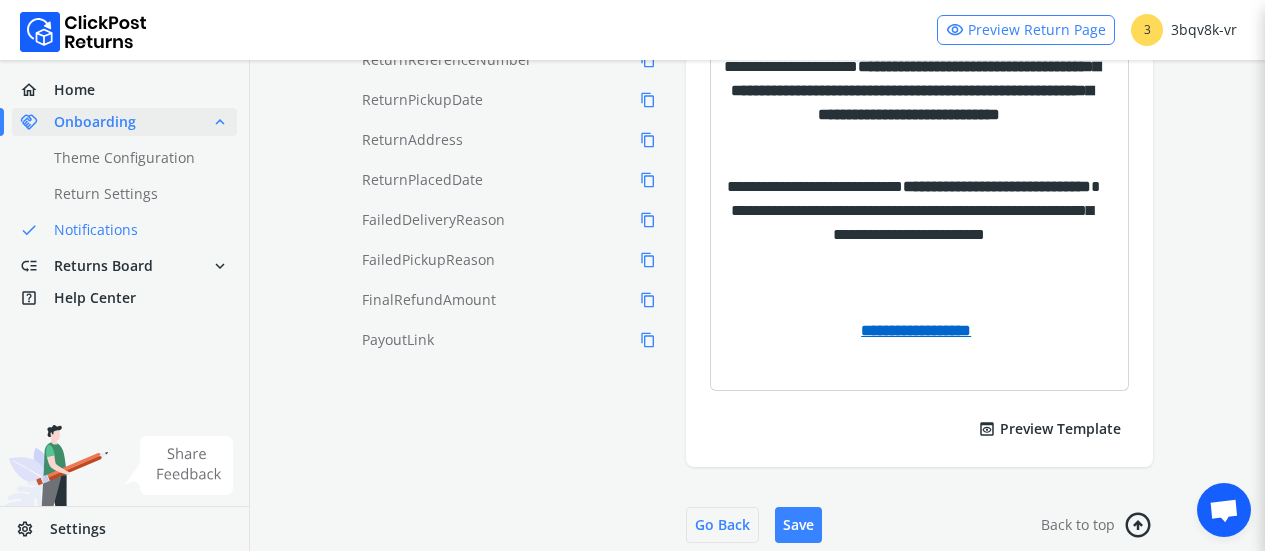 click on "Email Content Tags: search CustomerPhone   content_copy CustomerName   content_copy Items   content_copy InvoiceValue   content_copy ItemsQuantity   content_copy OrderId   content_copy RejectReason   content_copy ReturnReferenceNumber   content_copy ReturnPickupDate   content_copy ReturnAddress   content_copy ReturnPlacedDate   content_copy FailedDeliveryReason   content_copy FailedPickupReason   content_copy FinalRefundAmount   content_copy PayoutLink   content_copy DropStartTime   content_copy DropEndTime   content_copy PickupName   content_copy PickupAddress   content_copy CustomerFirstName   content_copy DiscountCouponCode   content_copy DropOTP   content_copy ReturnOTP" at bounding box center (757, -12) 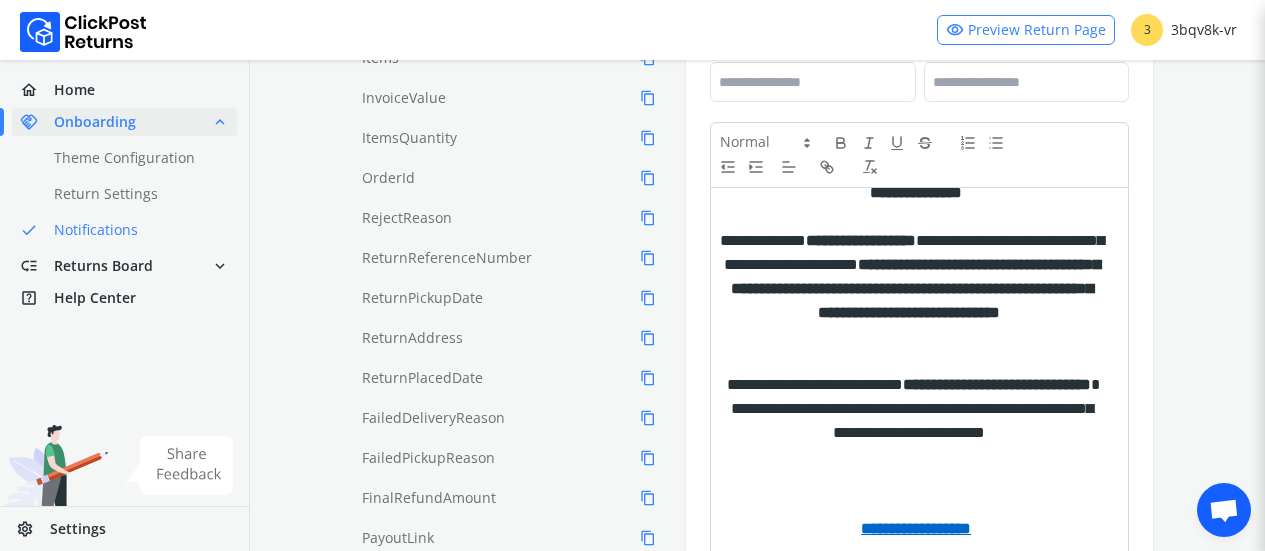 scroll, scrollTop: 498, scrollLeft: 0, axis: vertical 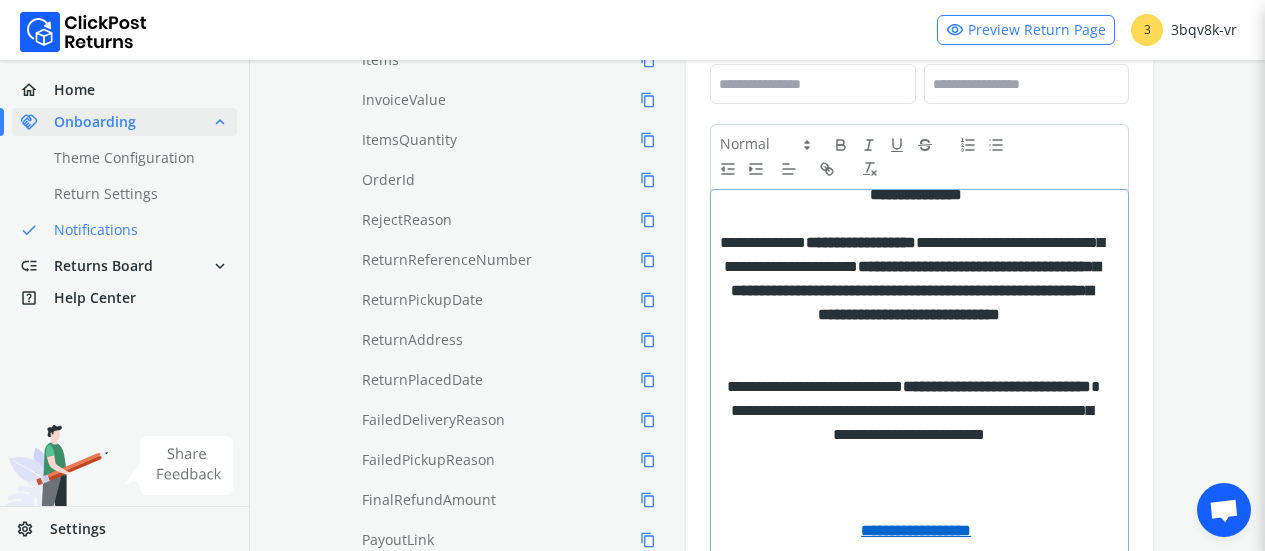 click on "Email Content Tags: search CustomerPhone   content_copy CustomerName   content_copy Items   content_copy InvoiceValue   content_copy ItemsQuantity   content_copy OrderId   content_copy RejectReason   content_copy ReturnReferenceNumber   content_copy ReturnPickupDate   content_copy ReturnAddress   content_copy ReturnPlacedDate   content_copy FailedDeliveryReason   content_copy FailedPickupReason   content_copy FinalRefundAmount   content_copy PayoutLink   content_copy DropStartTime   content_copy DropEndTime   content_copy PickupName   content_copy PickupAddress   content_copy CustomerFirstName   content_copy DiscountCouponCode   content_copy DropOTP   content_copy ReturnOTP" at bounding box center (757, 188) 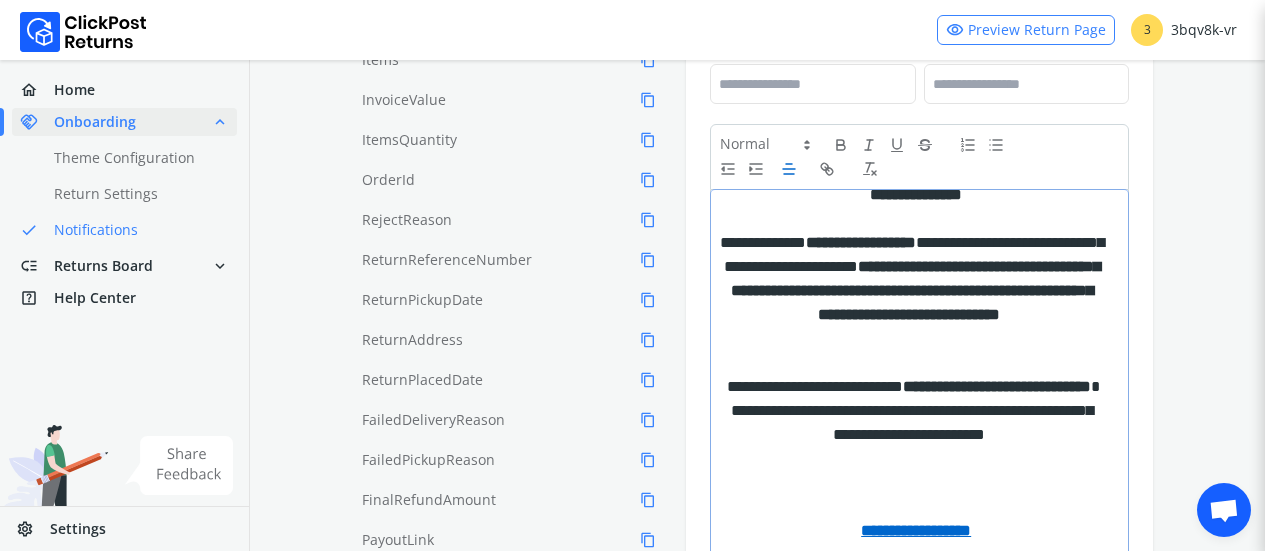 scroll, scrollTop: 155, scrollLeft: 0, axis: vertical 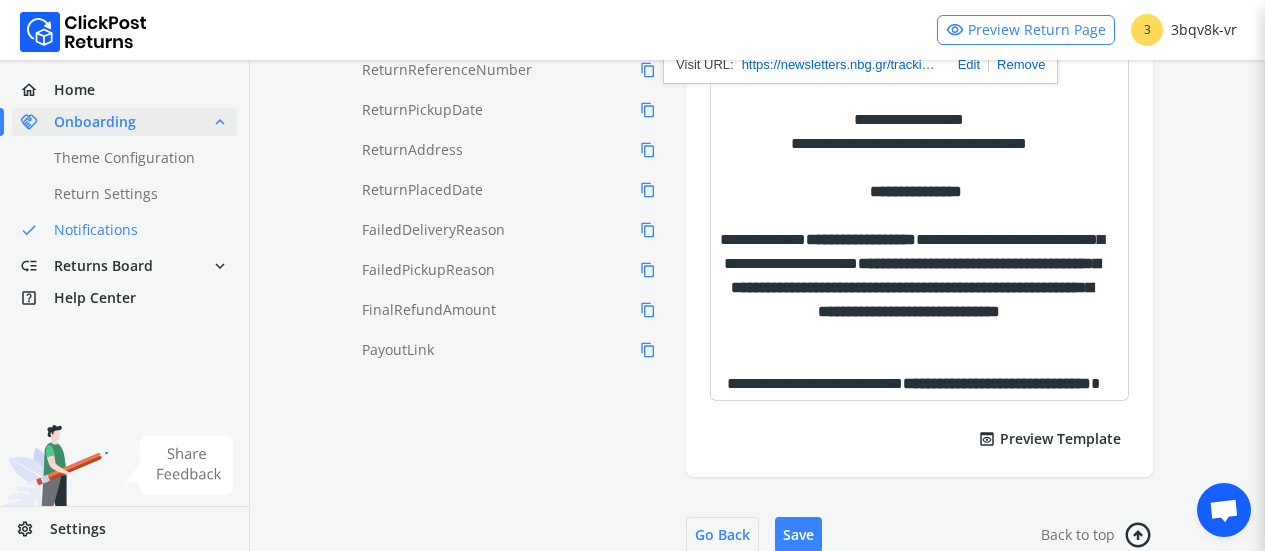 click on "Email Content Tags: search CustomerPhone   content_copy CustomerName   content_copy Items   content_copy InvoiceValue   content_copy ItemsQuantity   content_copy OrderId   content_copy RejectReason   content_copy ReturnReferenceNumber   content_copy ReturnPickupDate   content_copy ReturnAddress   content_copy ReturnPlacedDate   content_copy FailedDeliveryReason   content_copy FailedPickupReason   content_copy FinalRefundAmount   content_copy PayoutLink   content_copy DropStartTime   content_copy DropEndTime   content_copy PickupName   content_copy PickupAddress   content_copy CustomerFirstName   content_copy DiscountCouponCode   content_copy DropOTP   content_copy ReturnOTP" at bounding box center [757, -2] 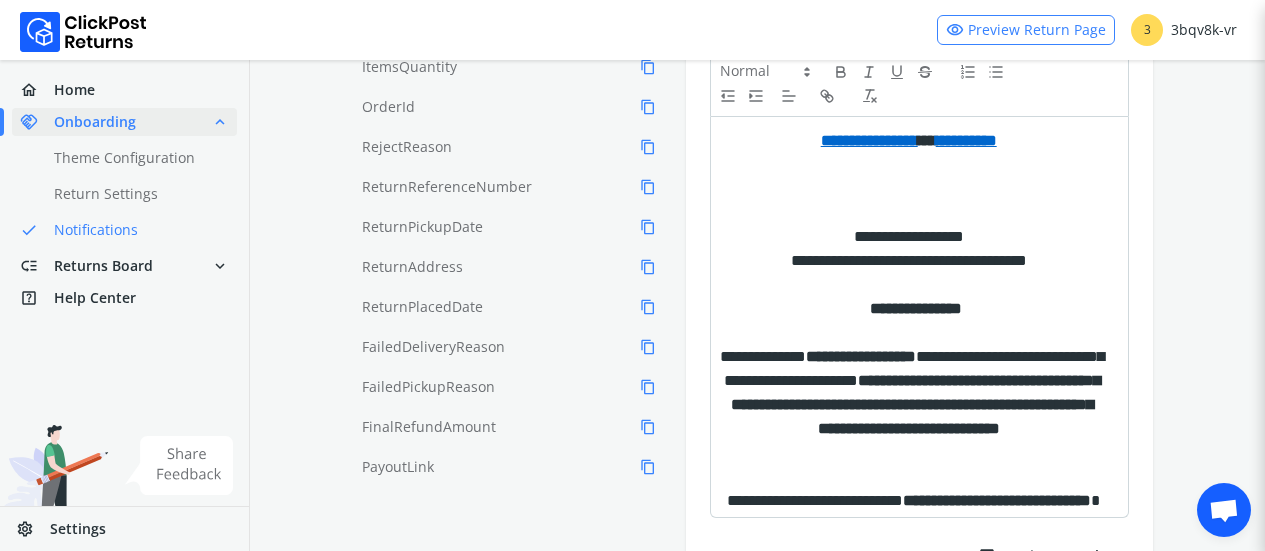 scroll, scrollTop: 568, scrollLeft: 0, axis: vertical 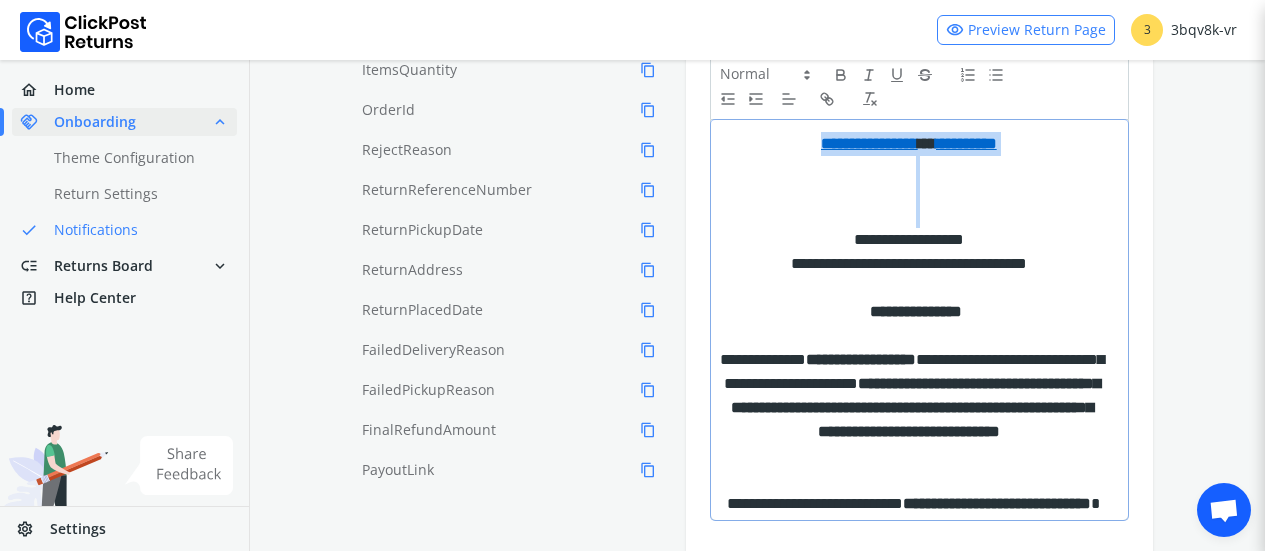 drag, startPoint x: 947, startPoint y: 212, endPoint x: 691, endPoint y: 41, distance: 307.85873 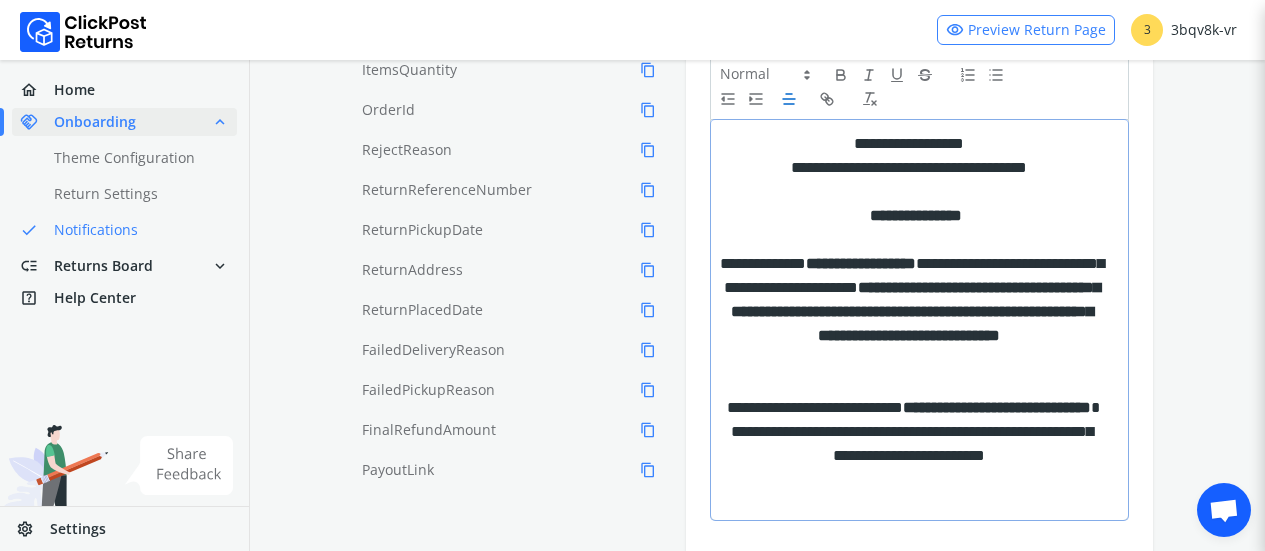 scroll, scrollTop: 104, scrollLeft: 0, axis: vertical 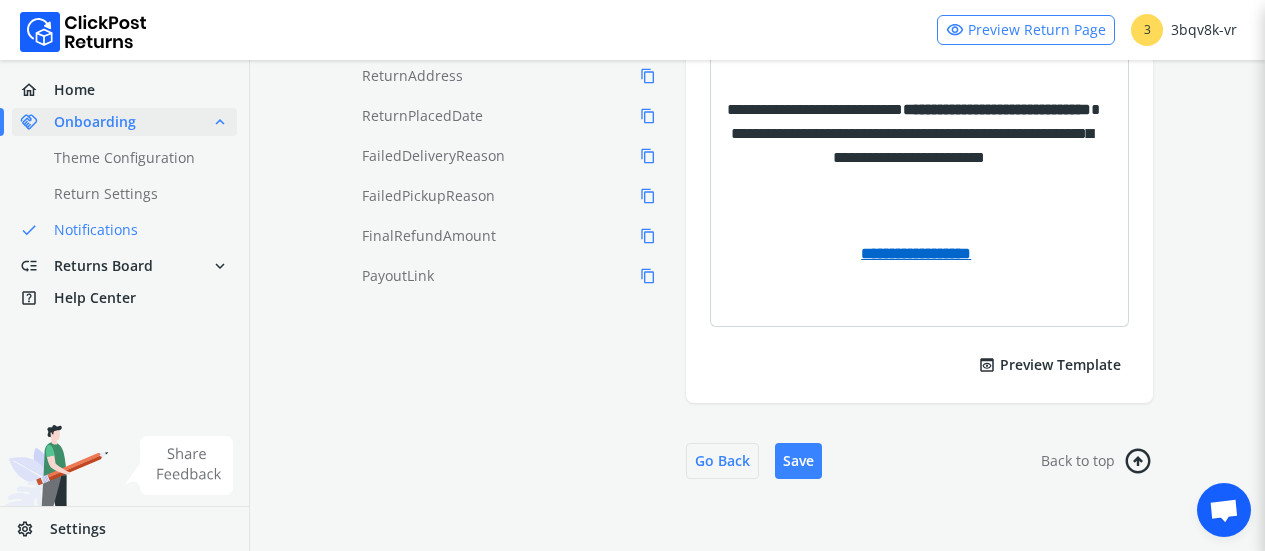 click on "**********" at bounding box center (919, -5) 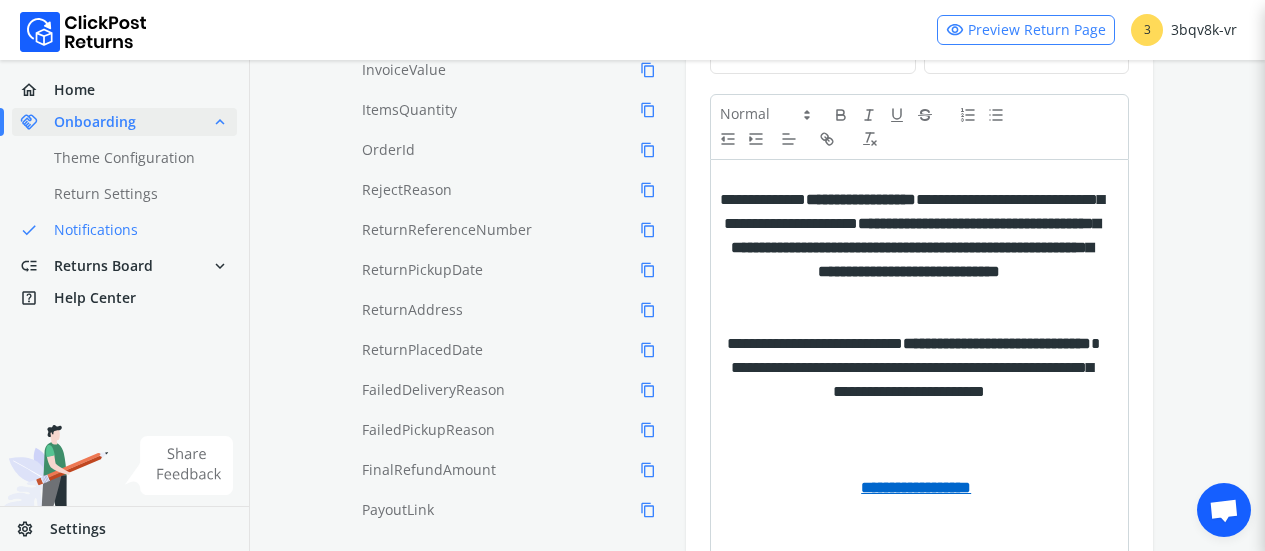 scroll, scrollTop: 562, scrollLeft: 0, axis: vertical 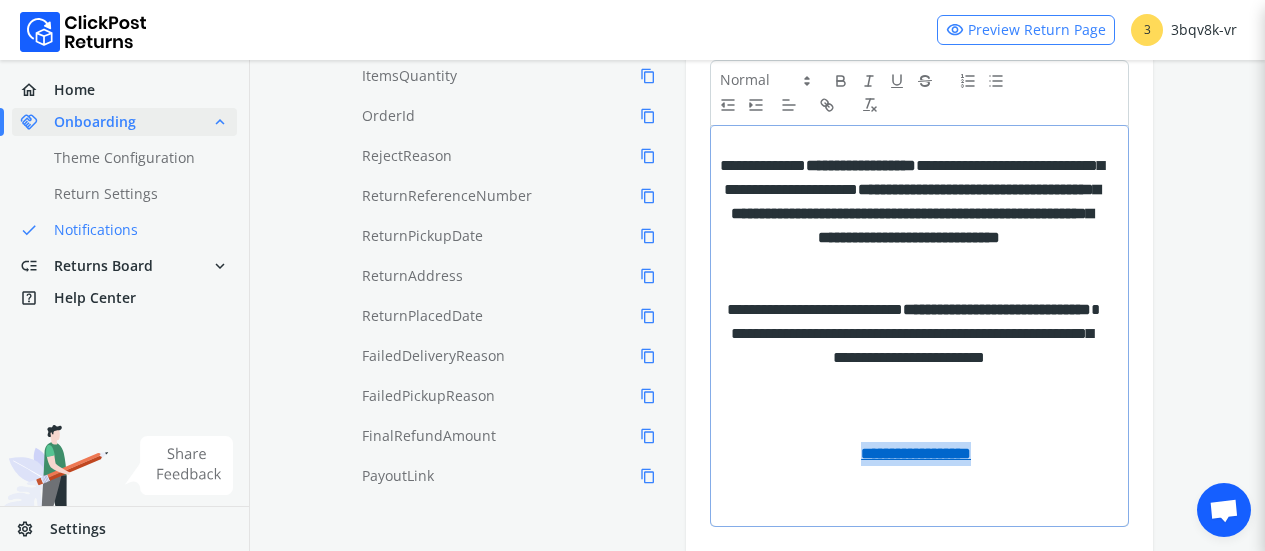 drag, startPoint x: 988, startPoint y: 453, endPoint x: 836, endPoint y: 455, distance: 152.01315 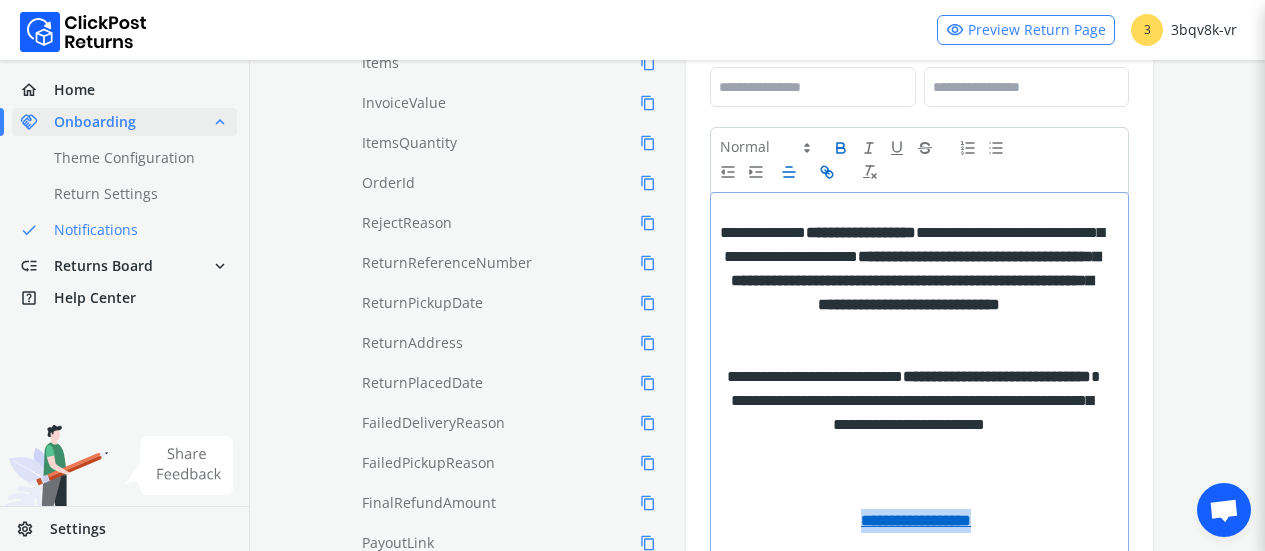 scroll, scrollTop: 489, scrollLeft: 0, axis: vertical 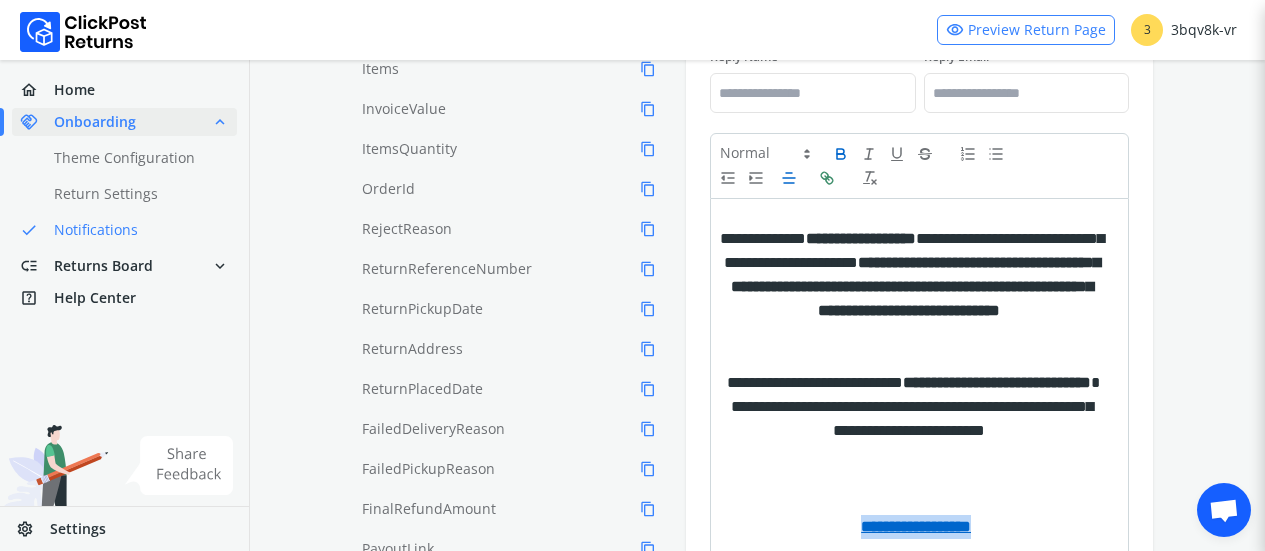 click 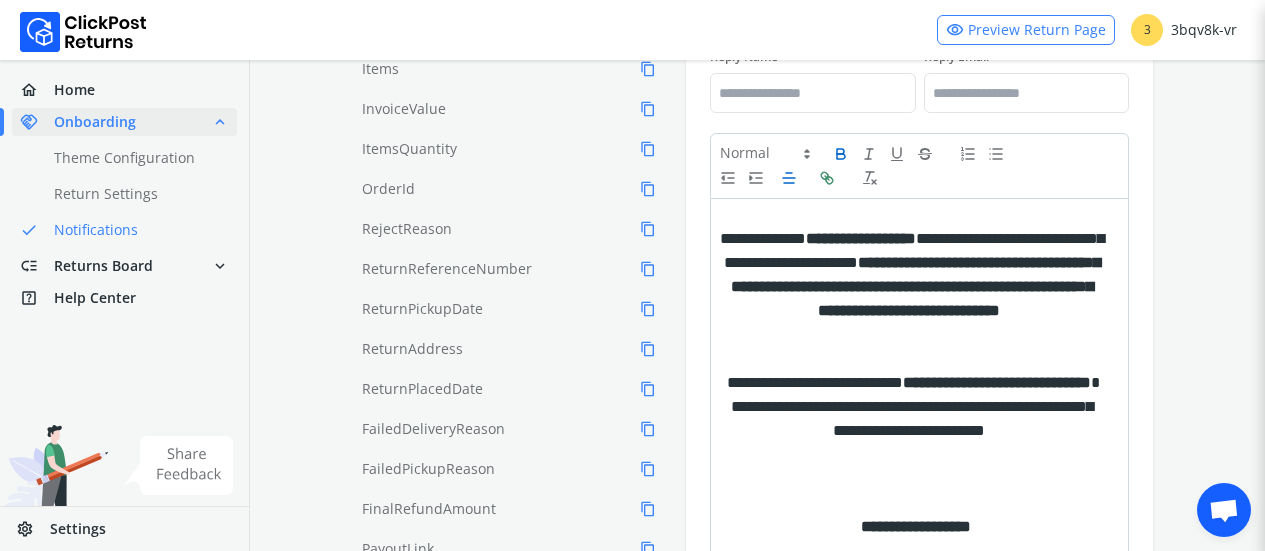 click 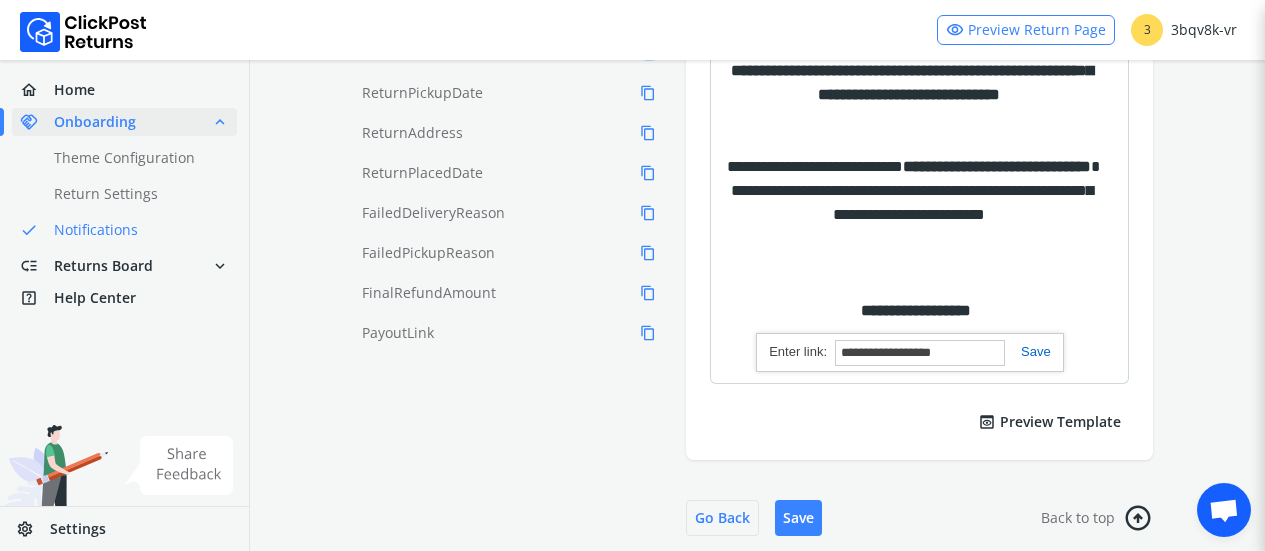 scroll, scrollTop: 713, scrollLeft: 0, axis: vertical 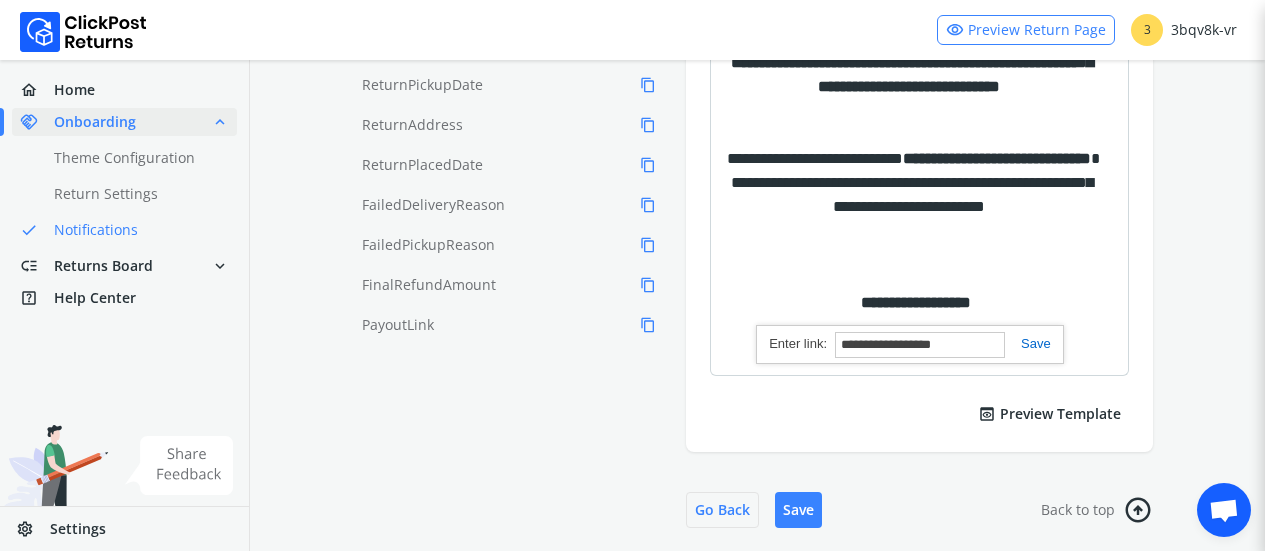 paste on "**********" 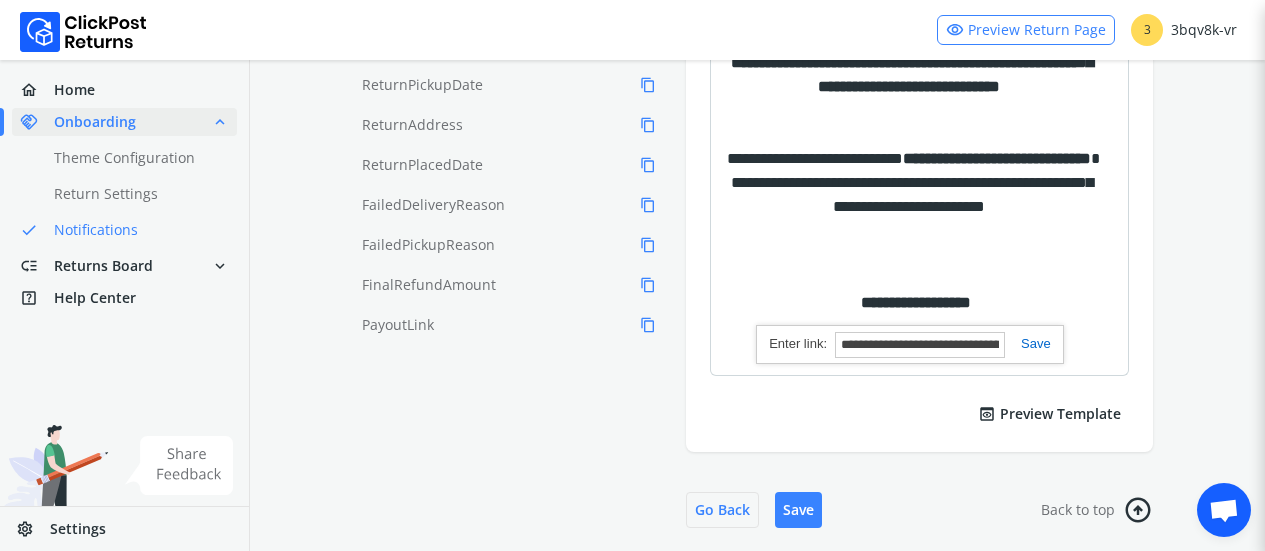 scroll, scrollTop: 0, scrollLeft: 137, axis: horizontal 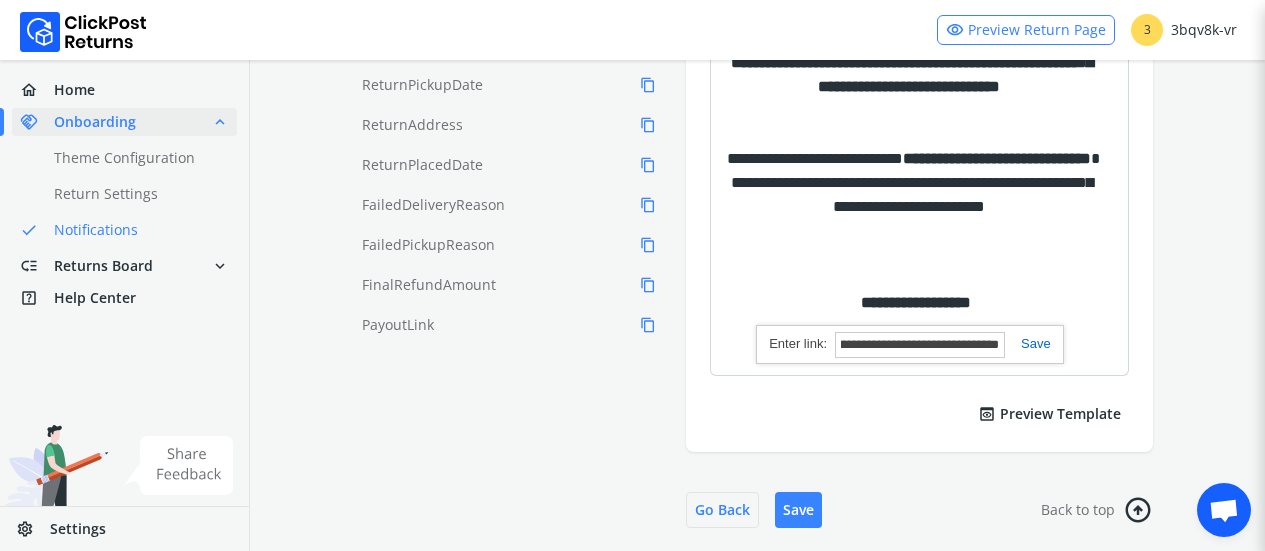 type on "**********" 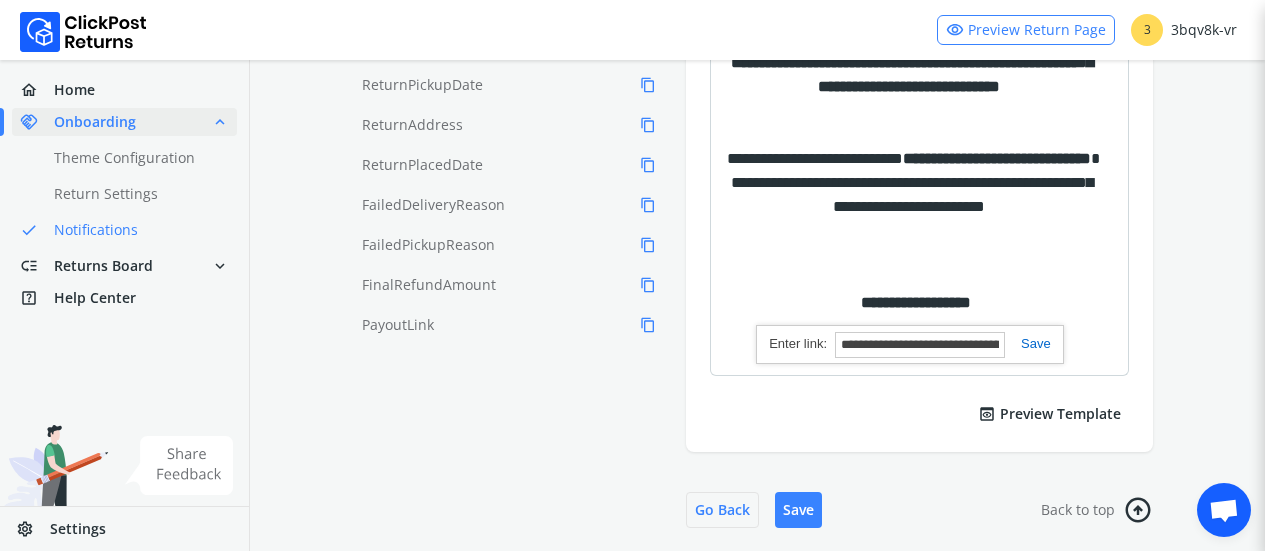 click at bounding box center [1028, 343] 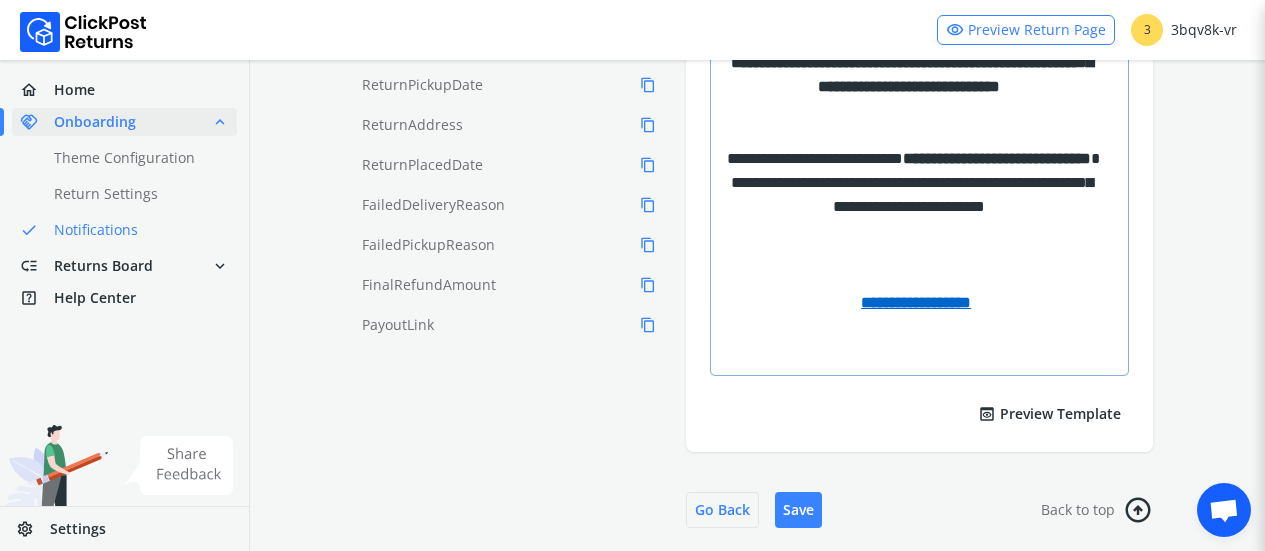 click at bounding box center [916, 327] 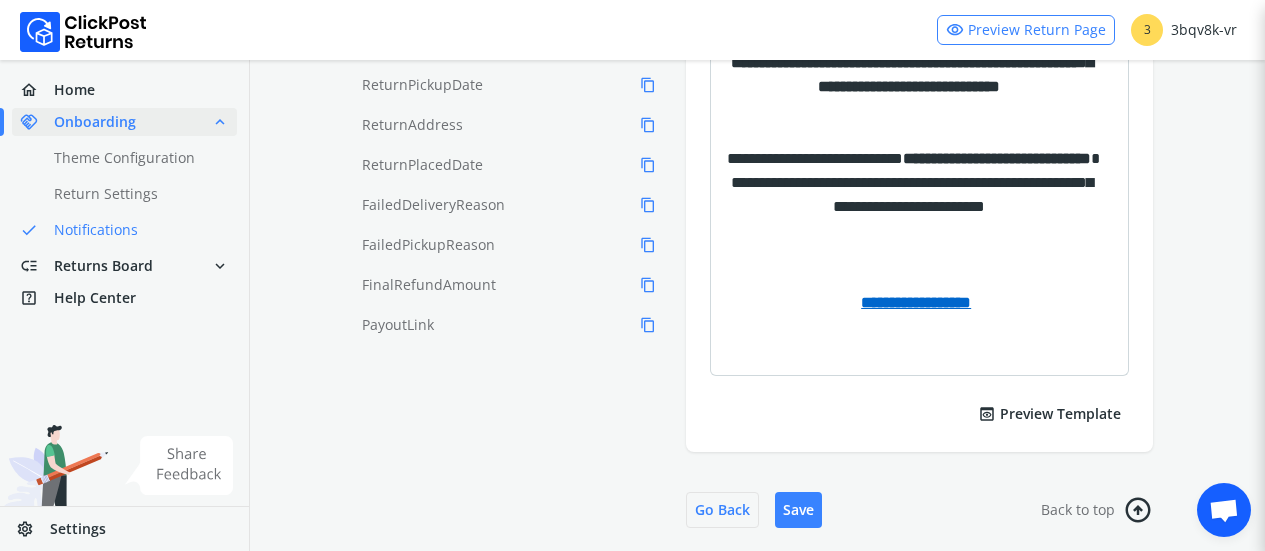 click on "**********" at bounding box center [919, 44] 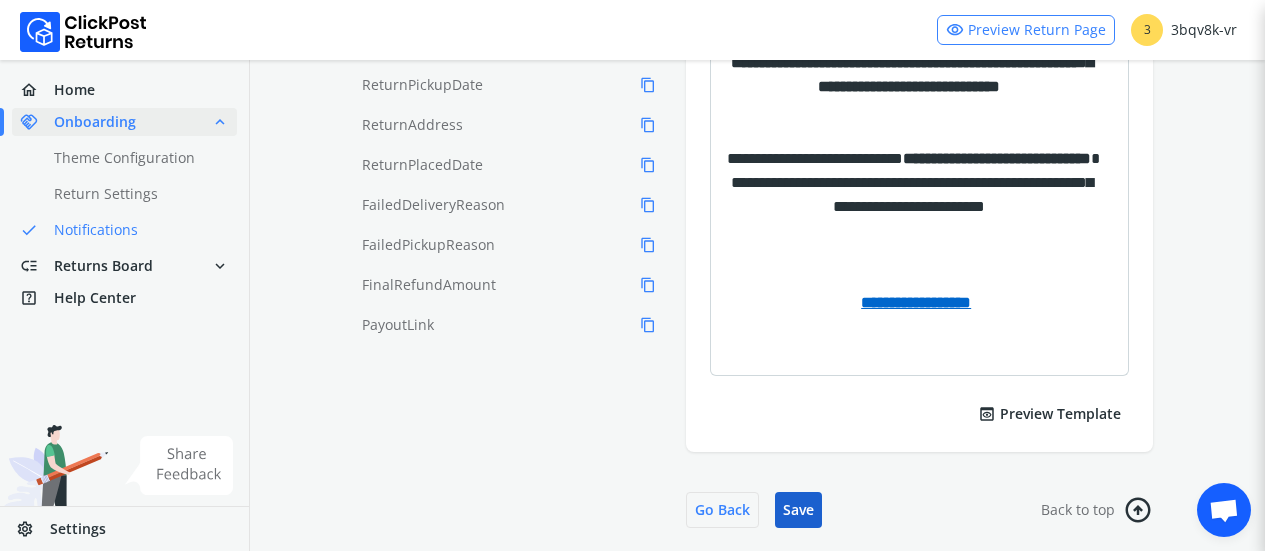 click on "Save" at bounding box center [798, 510] 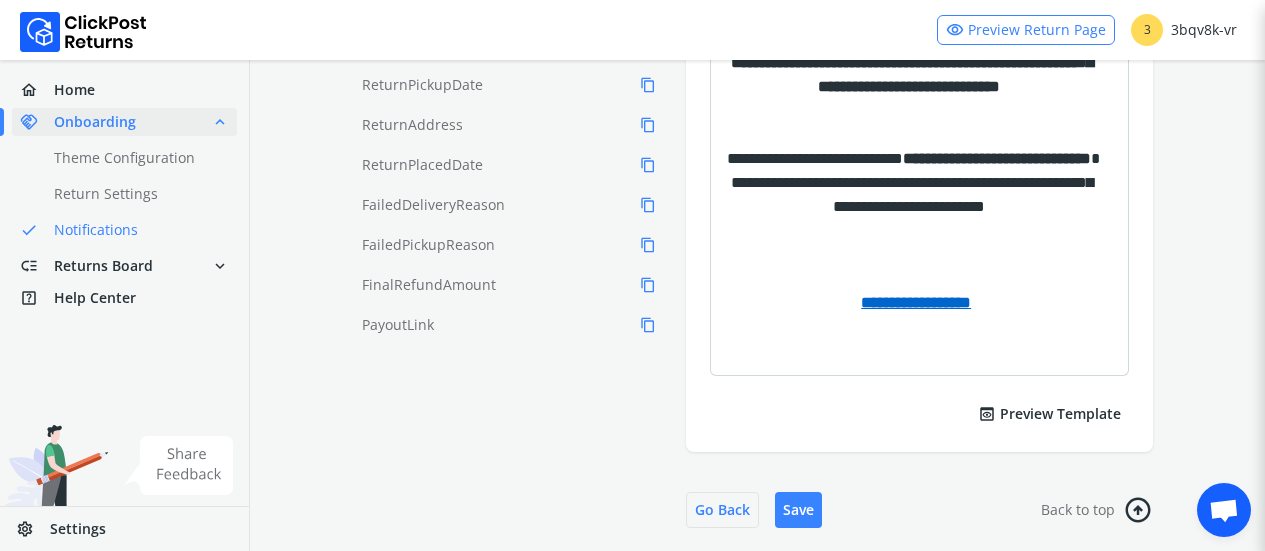 type 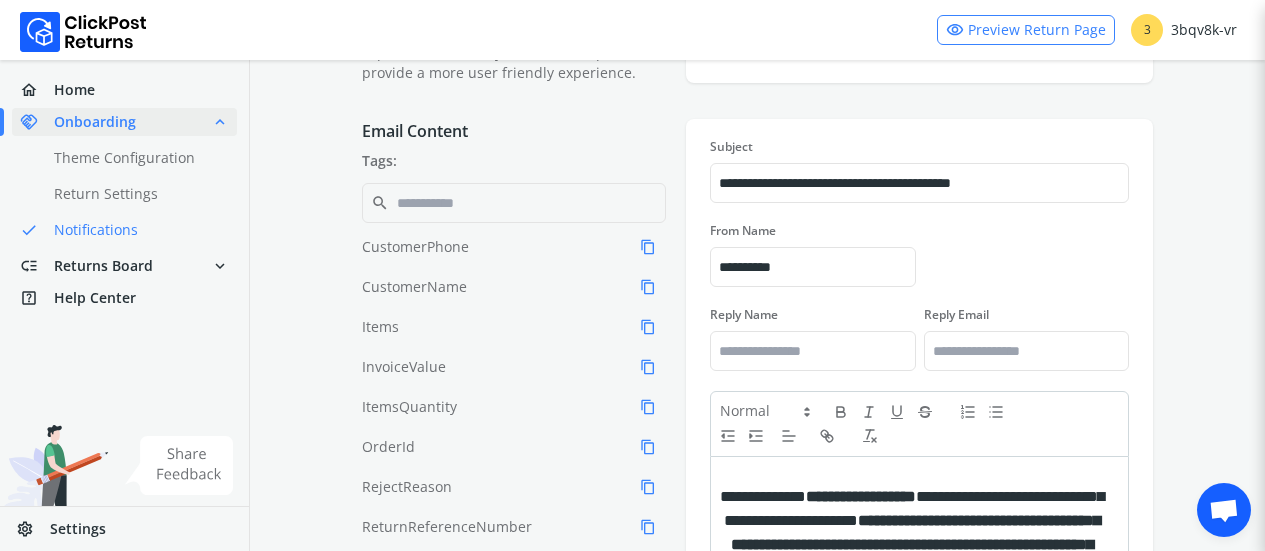 scroll, scrollTop: 713, scrollLeft: 0, axis: vertical 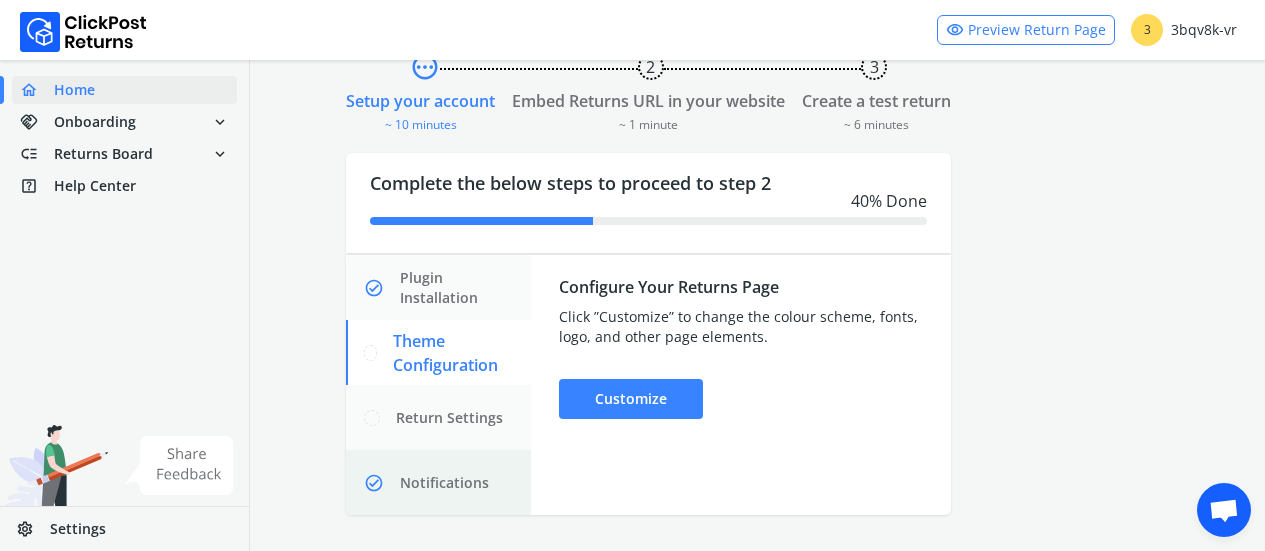 click on "Notifications" at bounding box center [444, 483] 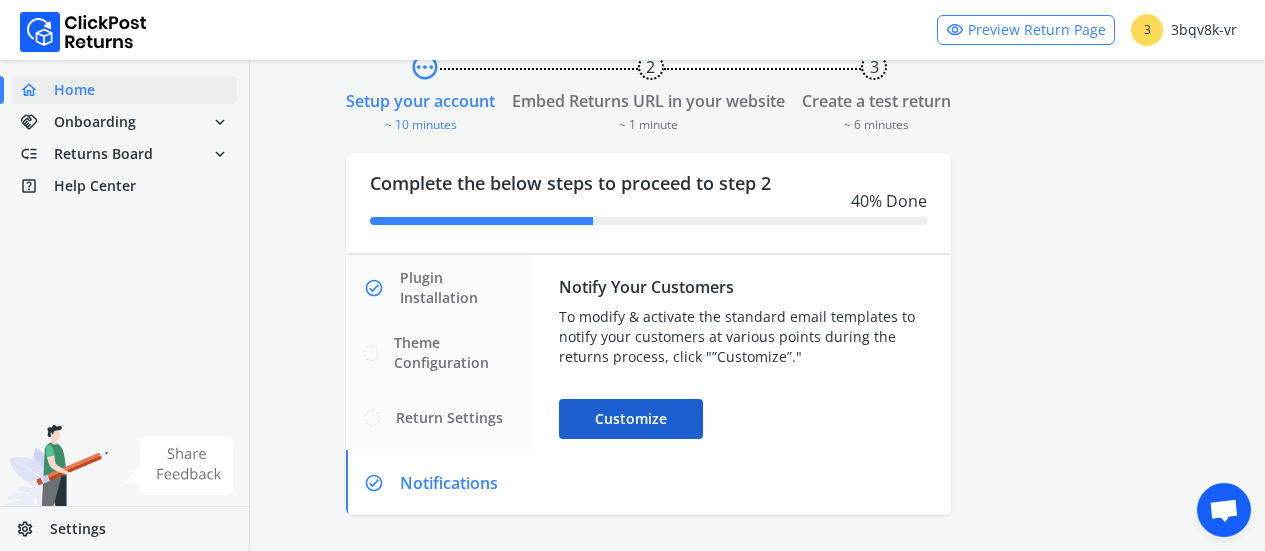 click on "Customize" at bounding box center [631, 419] 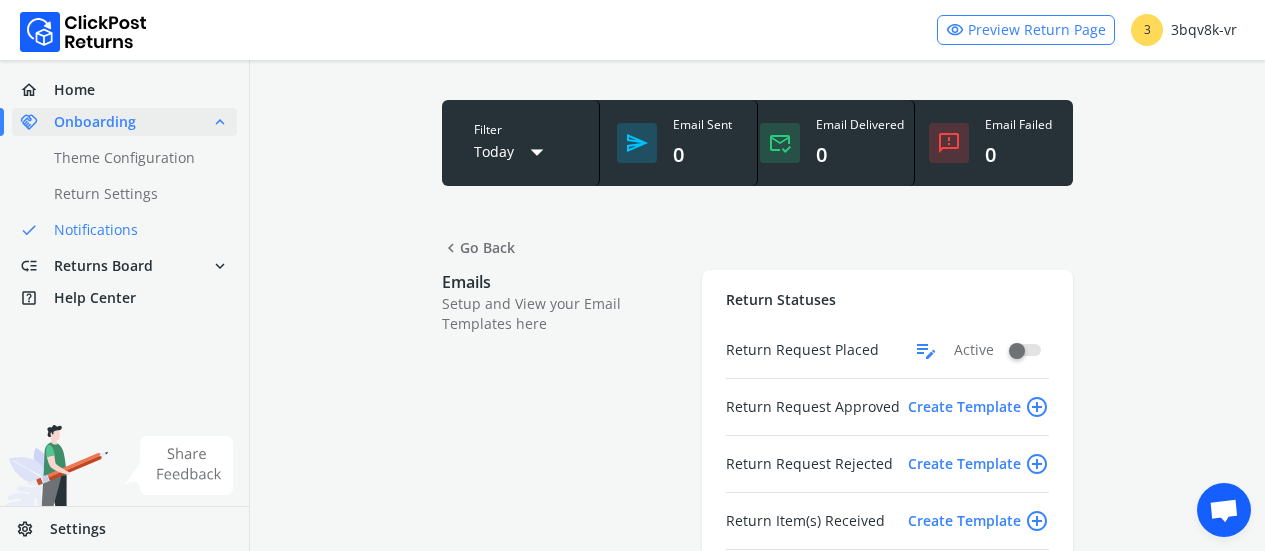 click on "edit_note" at bounding box center (926, 350) 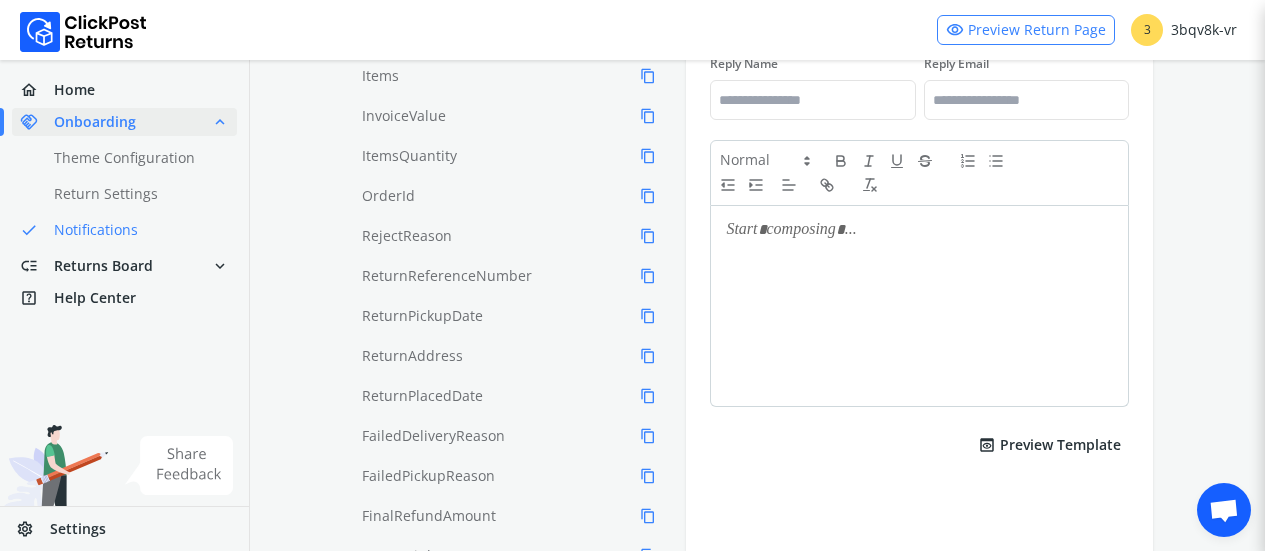 scroll, scrollTop: 0, scrollLeft: 0, axis: both 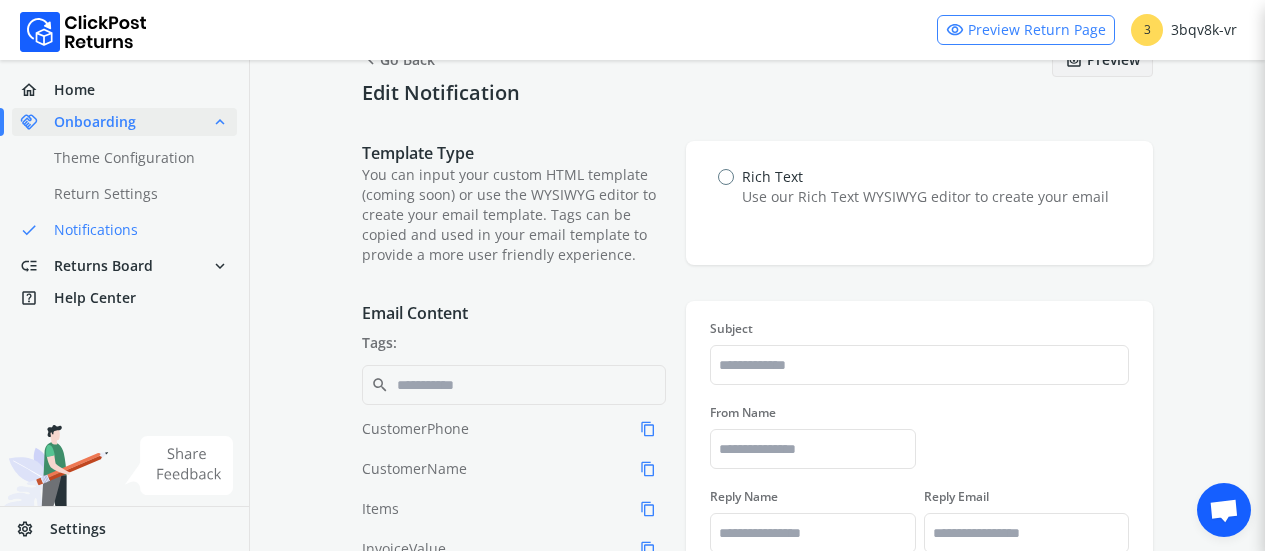 type on "**********" 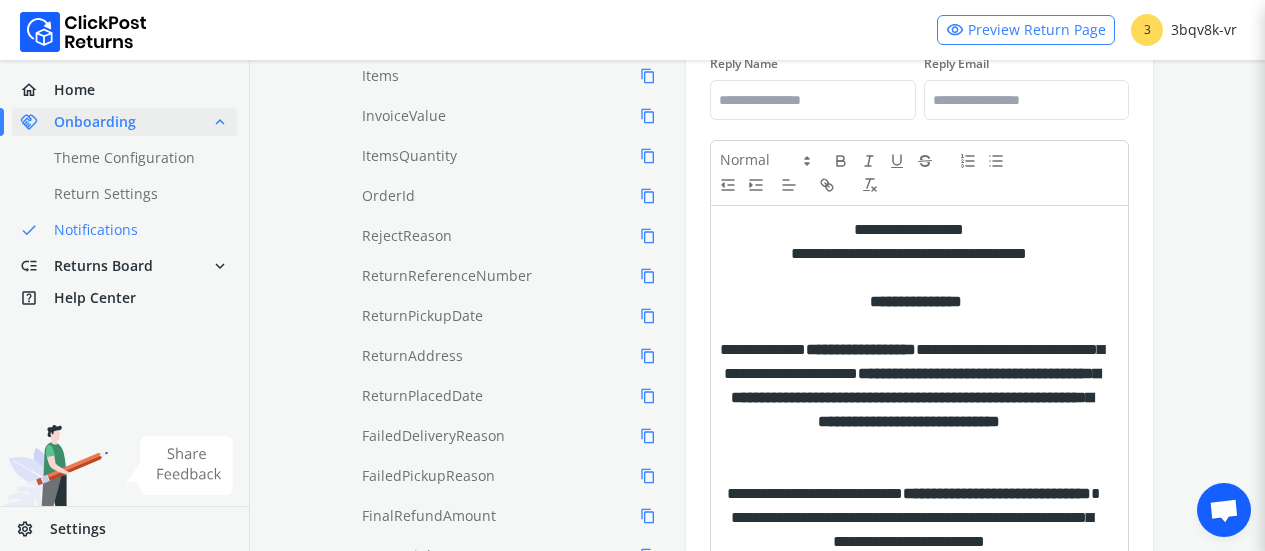 scroll, scrollTop: 762, scrollLeft: 0, axis: vertical 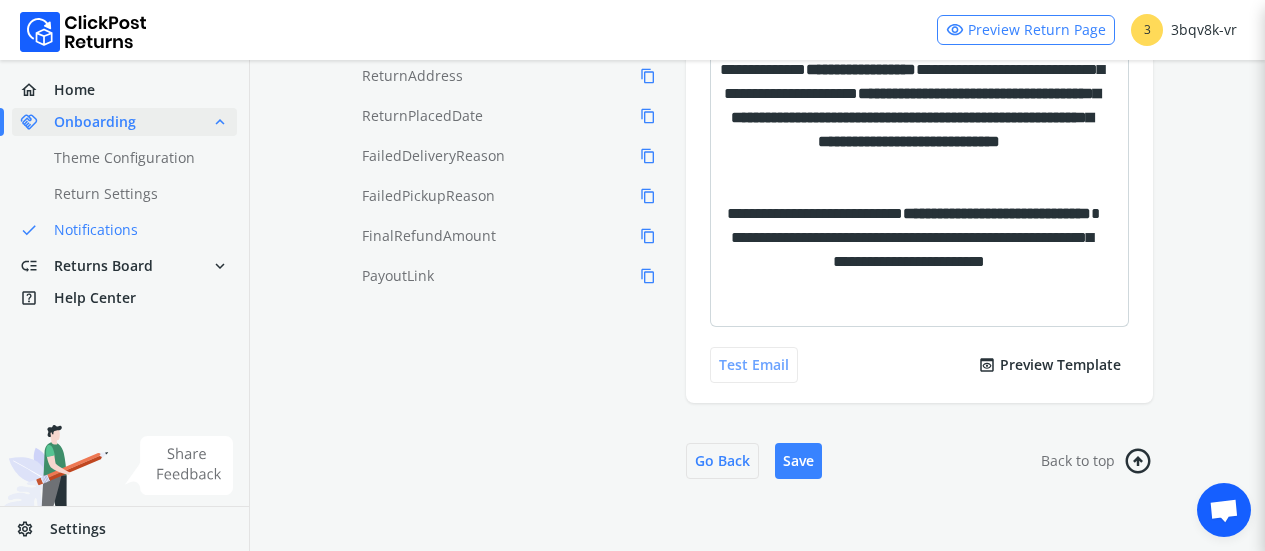 click on "Test Email" at bounding box center [754, 365] 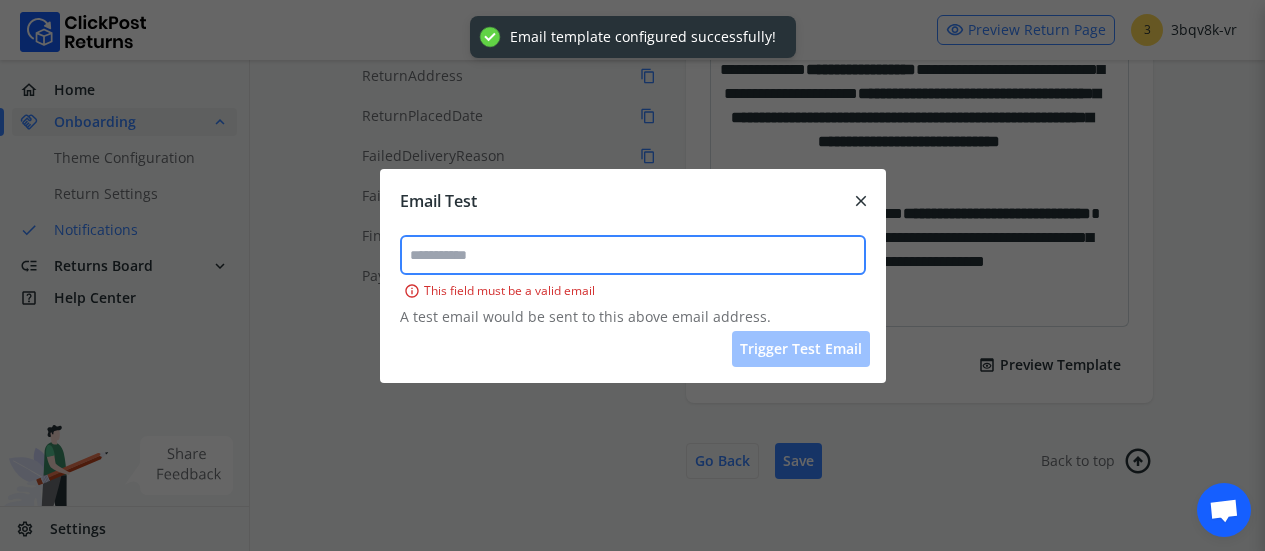 click at bounding box center (633, 255) 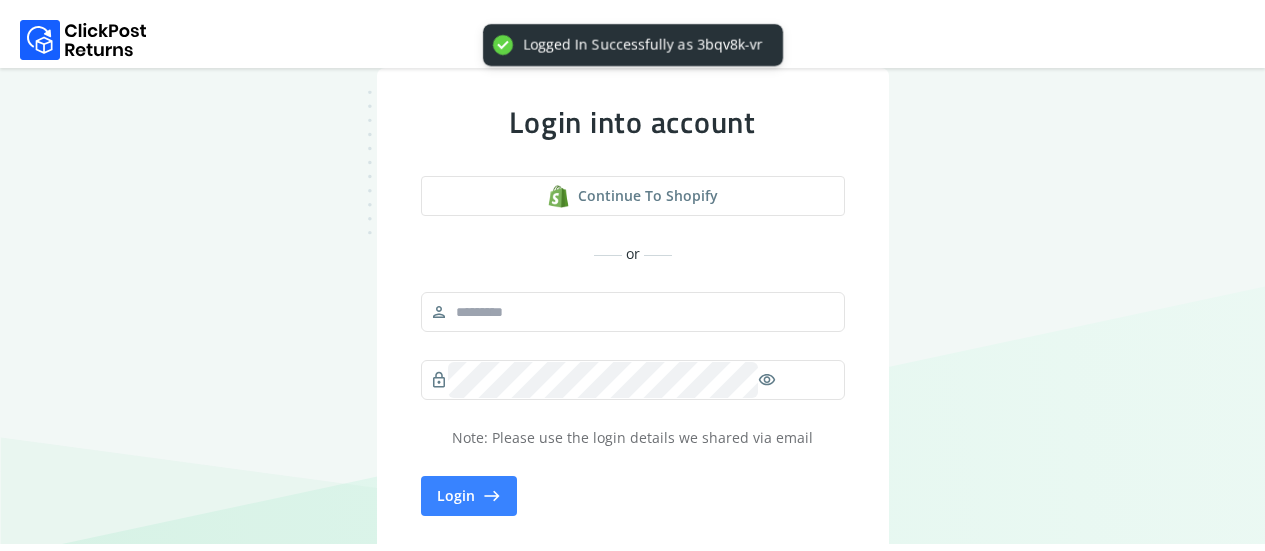 scroll, scrollTop: 0, scrollLeft: 0, axis: both 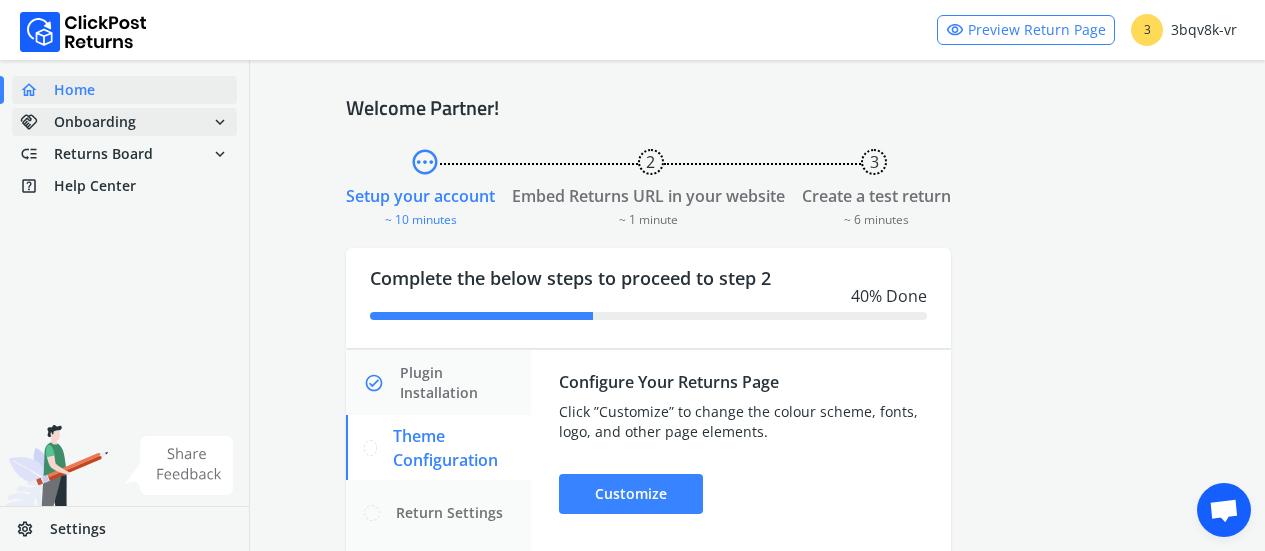 click on "handshake Onboarding" at bounding box center [78, 122] 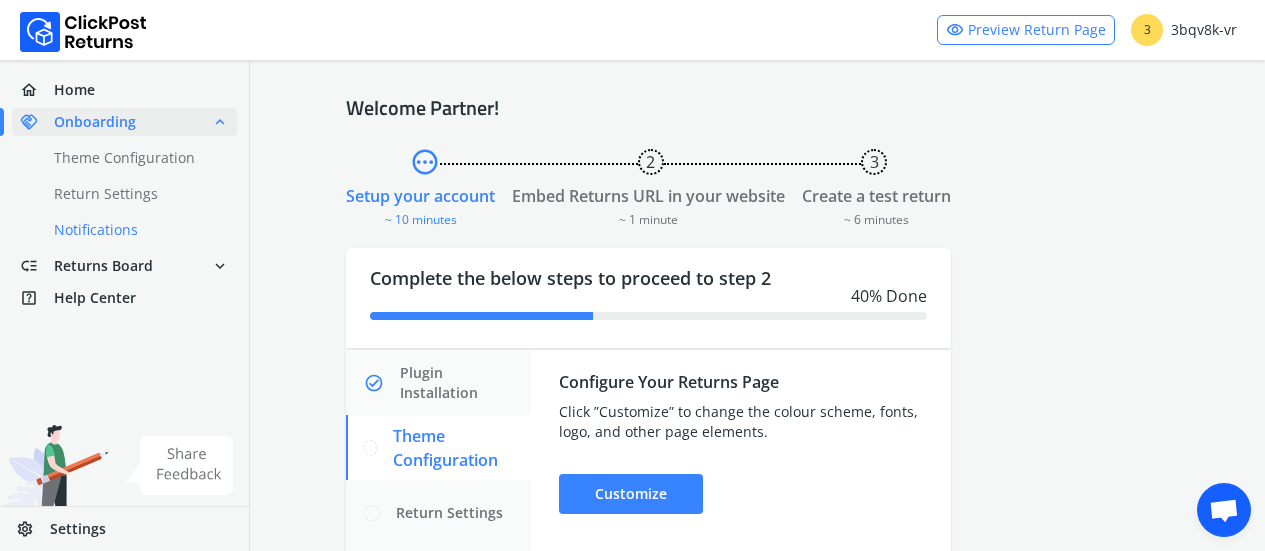 click on "done Notifications" at bounding box center (136, 230) 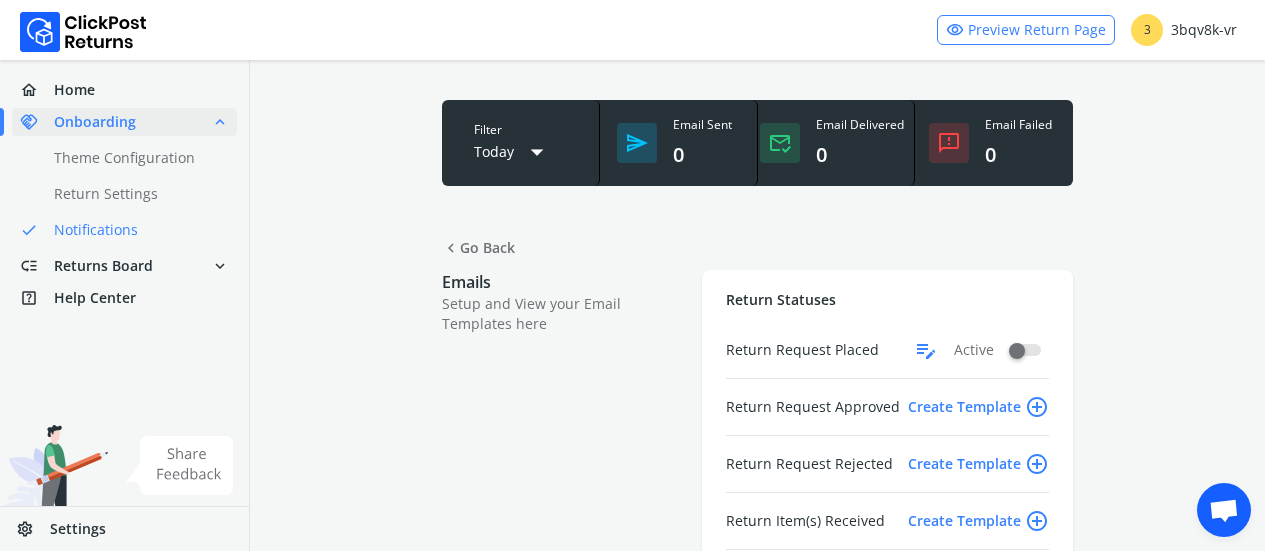 scroll, scrollTop: 75, scrollLeft: 0, axis: vertical 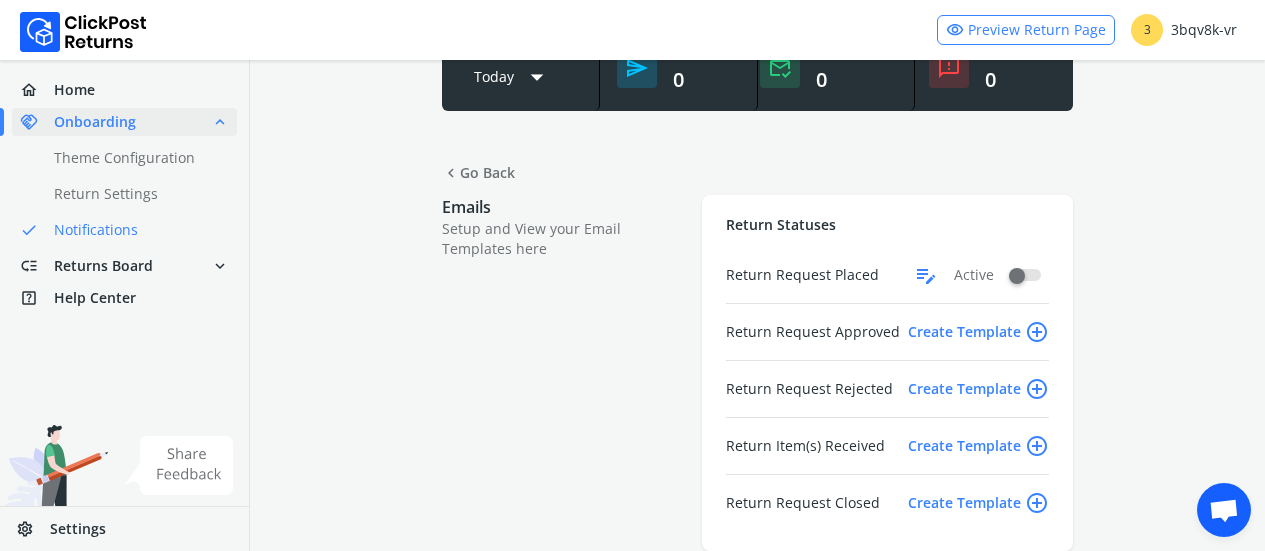 click on "edit_note" at bounding box center [926, 275] 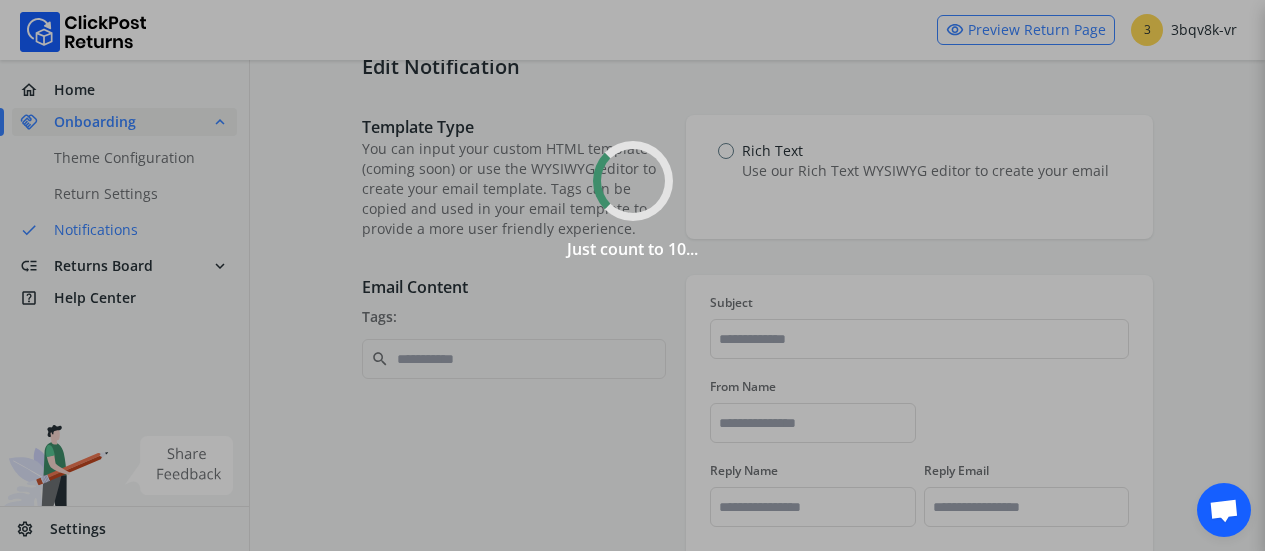 scroll, scrollTop: 0, scrollLeft: 0, axis: both 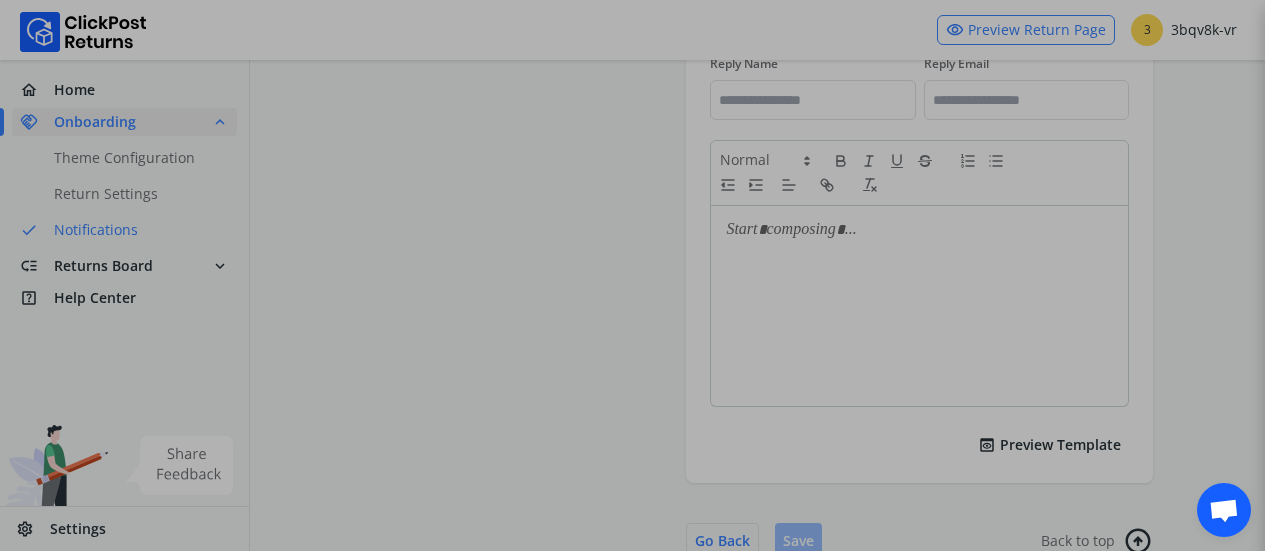 type on "**********" 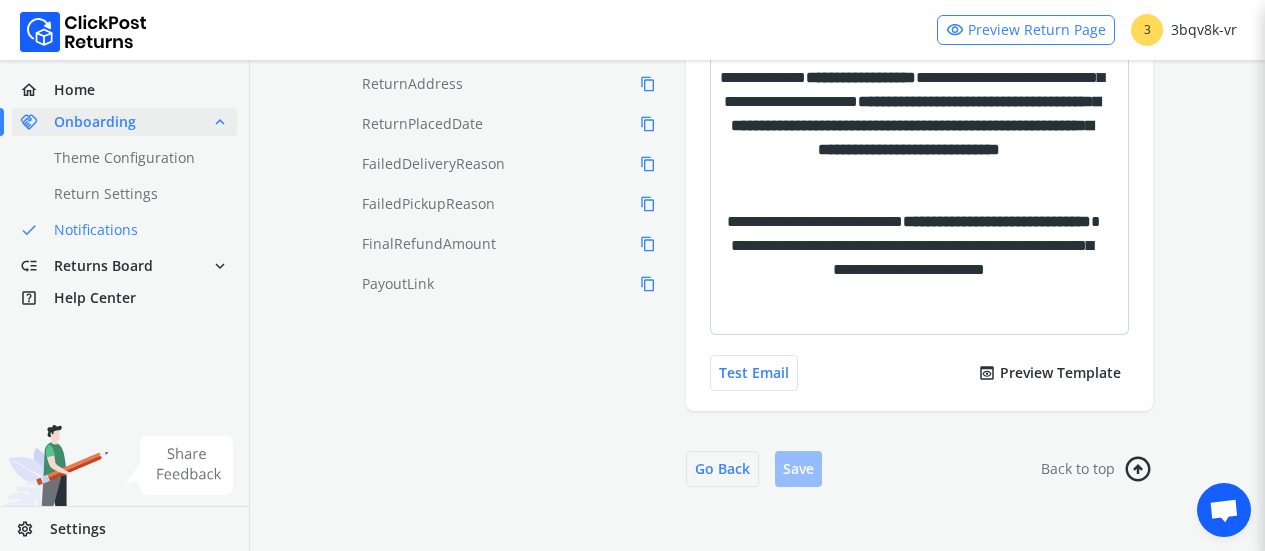 scroll, scrollTop: 762, scrollLeft: 0, axis: vertical 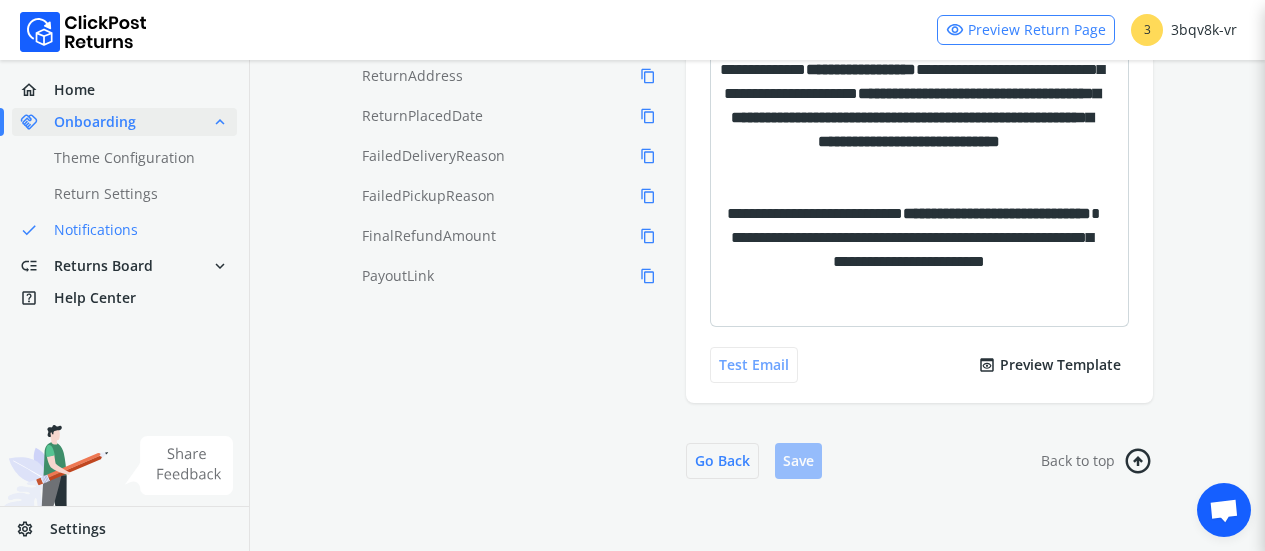 click on "Test Email" at bounding box center [754, 365] 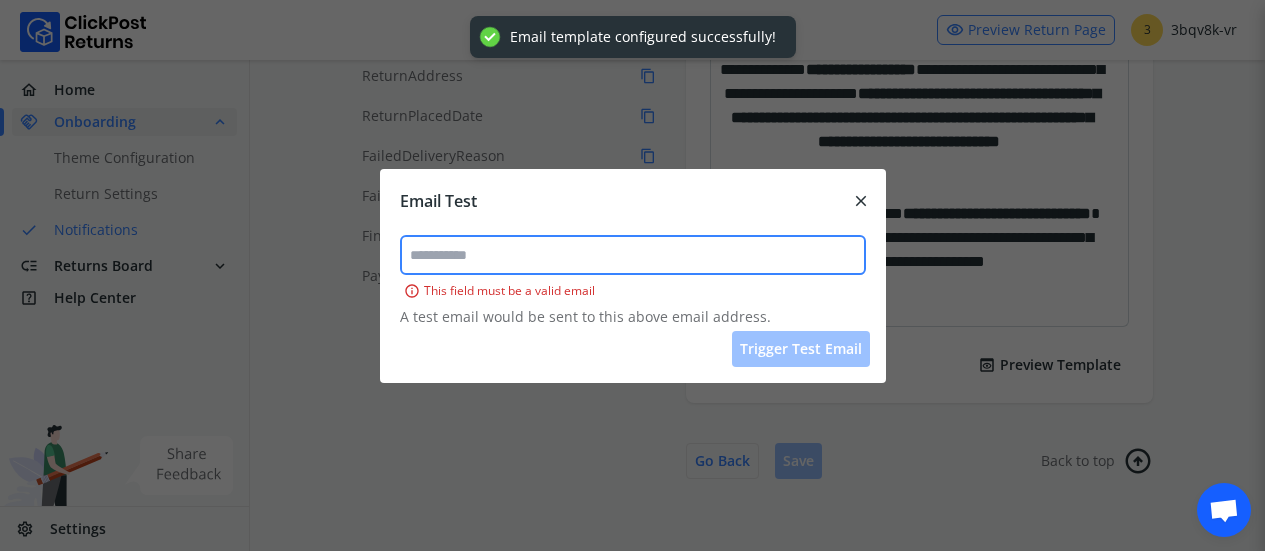 click at bounding box center (633, 255) 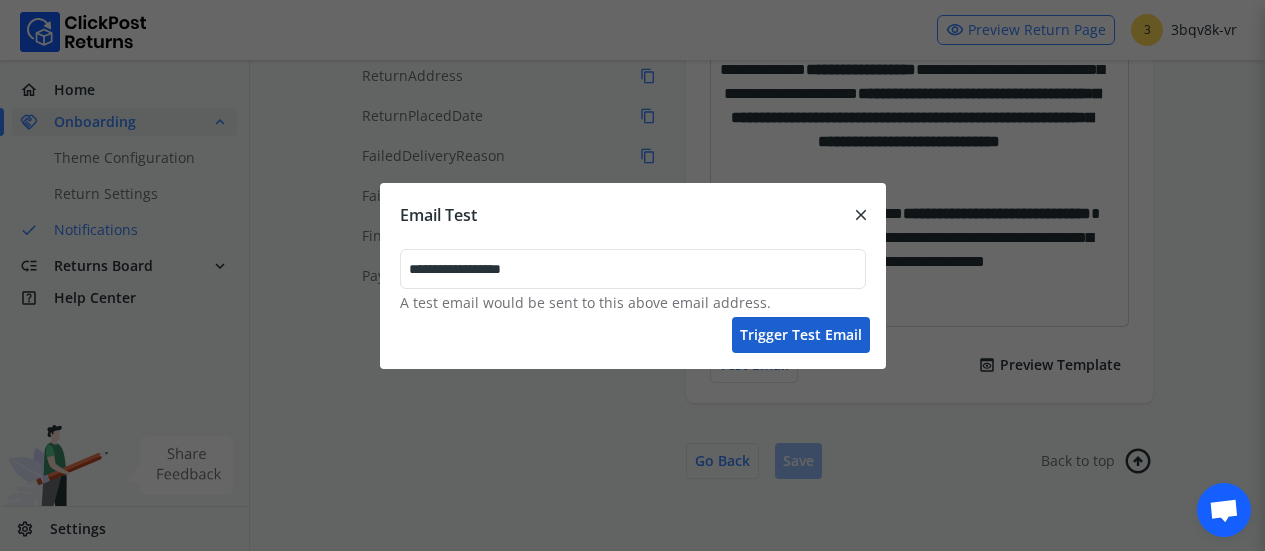 type on "**********" 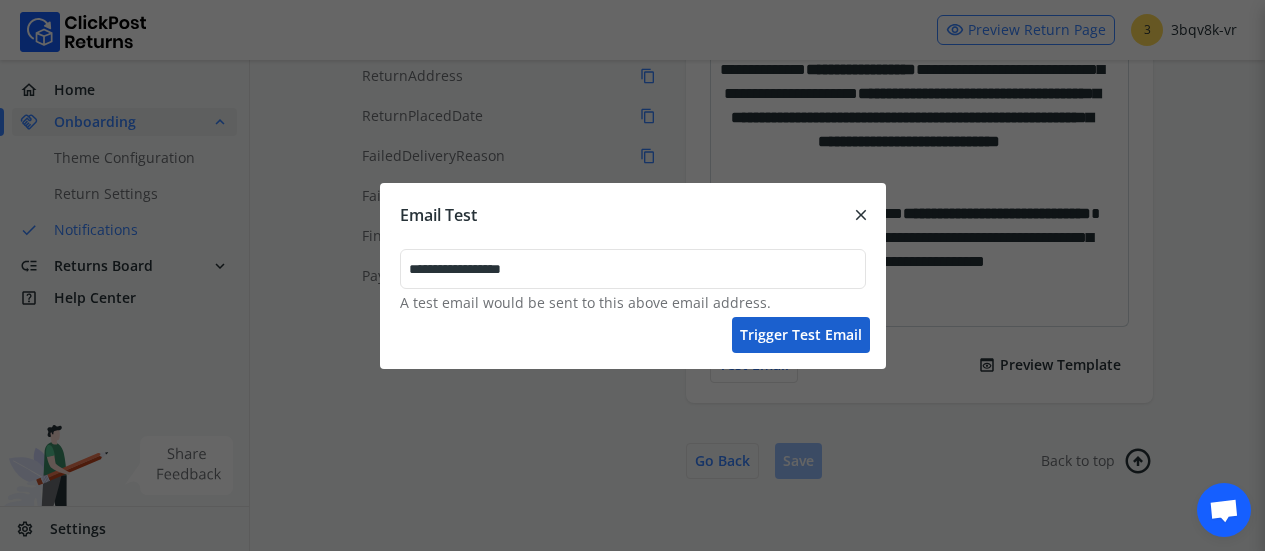 click on "Trigger test email" at bounding box center (801, 335) 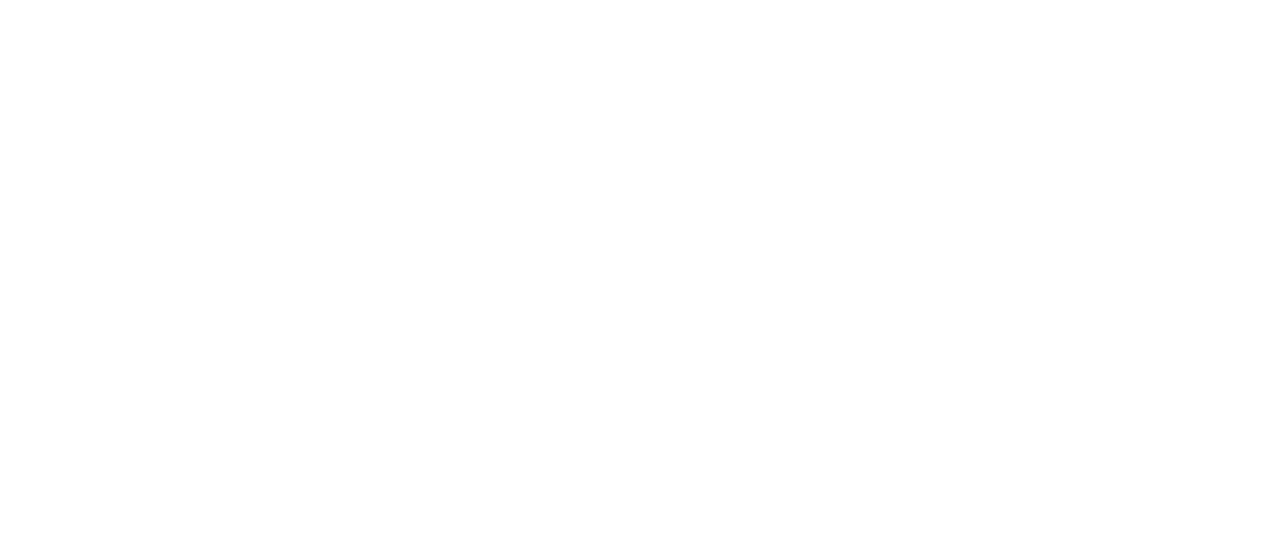 scroll, scrollTop: 0, scrollLeft: 0, axis: both 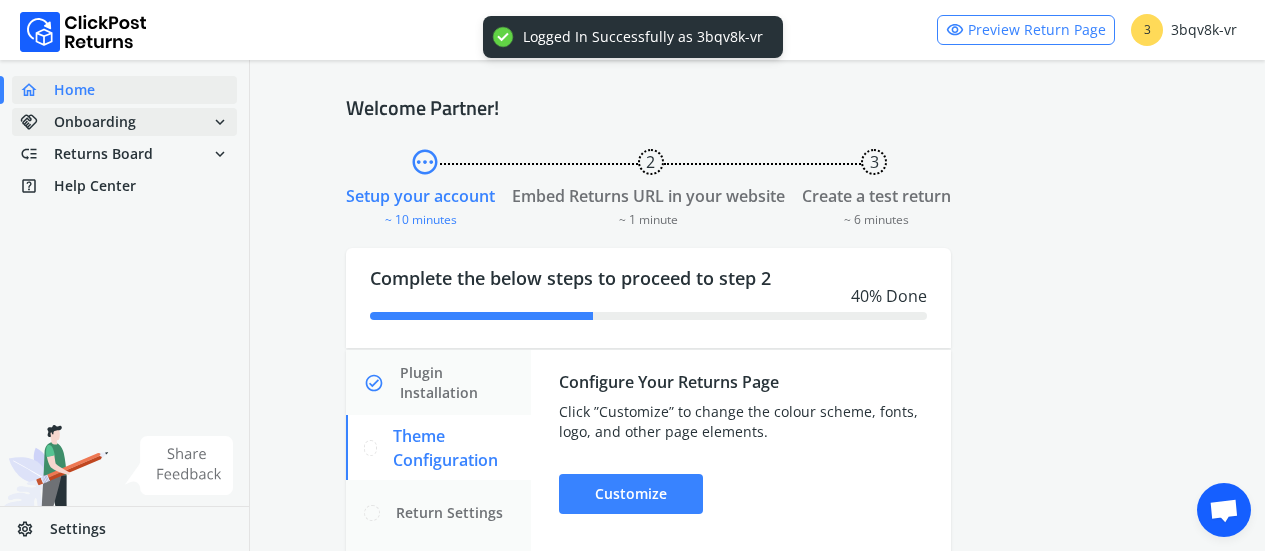 click on "handshake Onboarding" at bounding box center (78, 122) 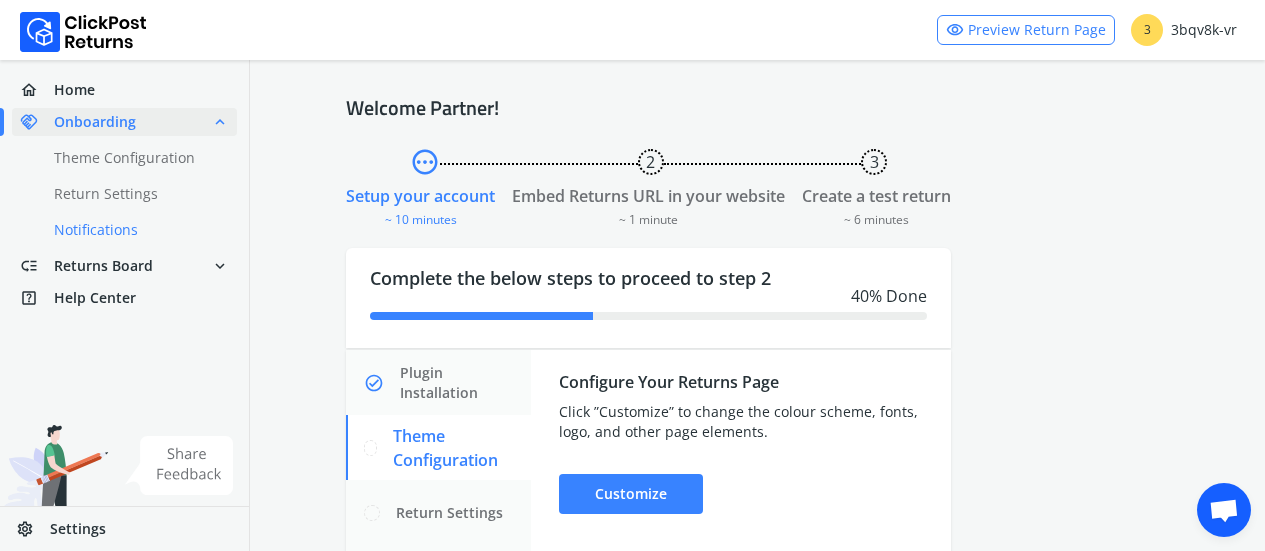 click on "done Notifications" at bounding box center [136, 230] 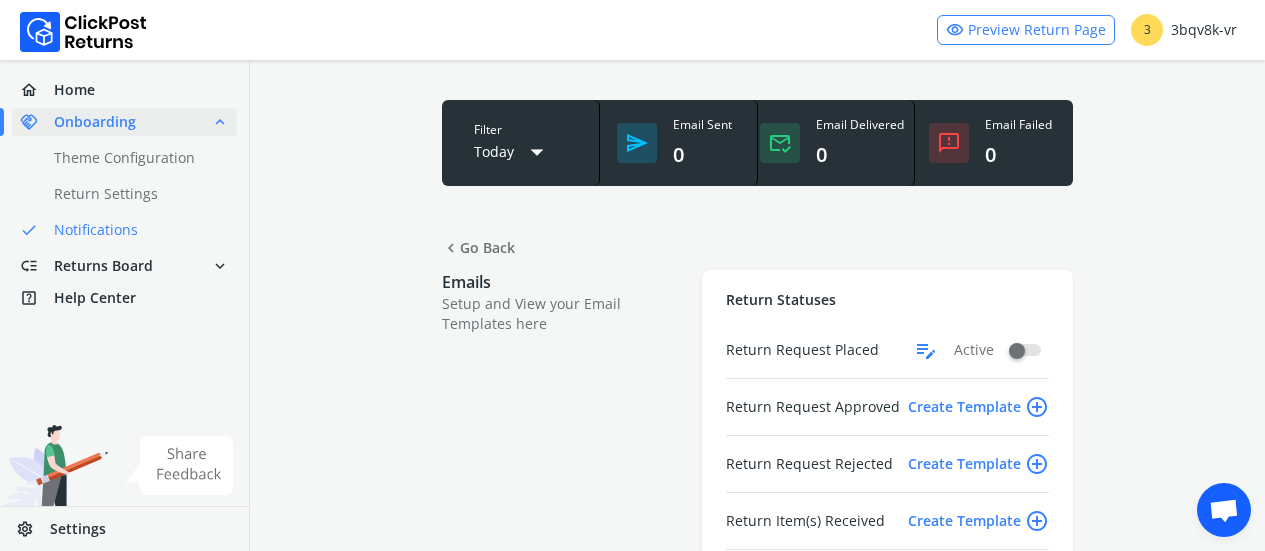 click on "edit_note" at bounding box center [926, 350] 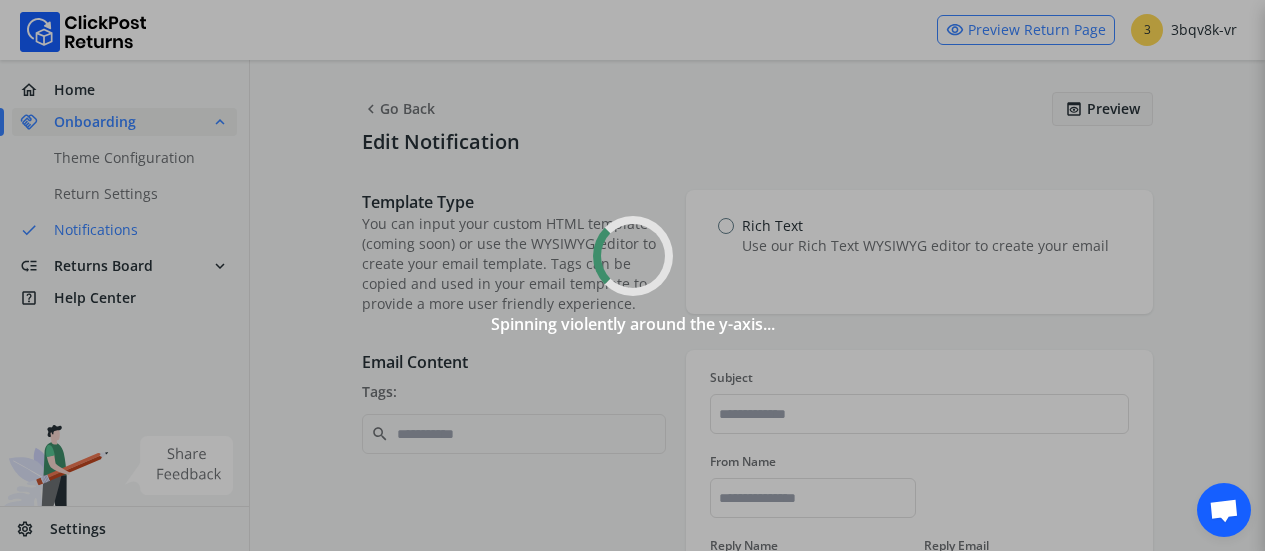 type on "**********" 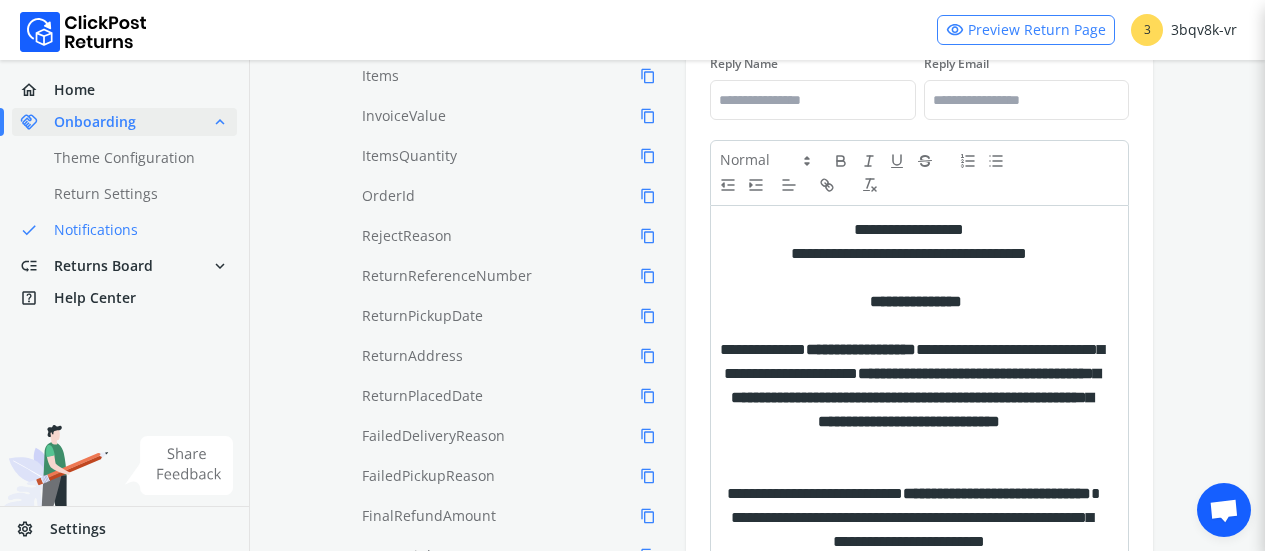 scroll, scrollTop: 762, scrollLeft: 0, axis: vertical 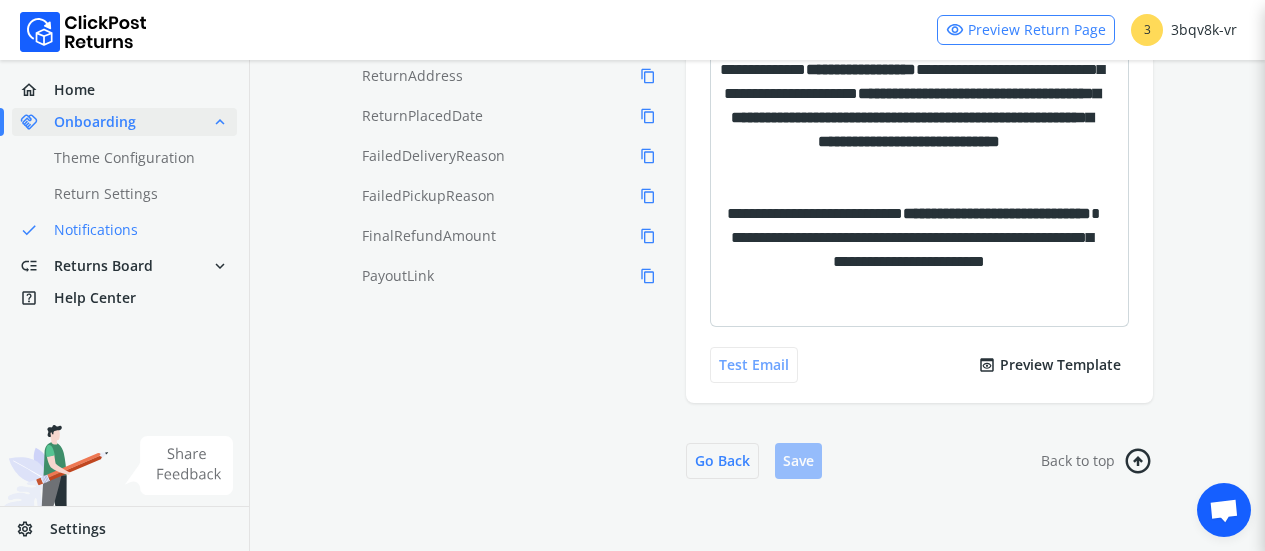 click on "Test Email" at bounding box center (754, 365) 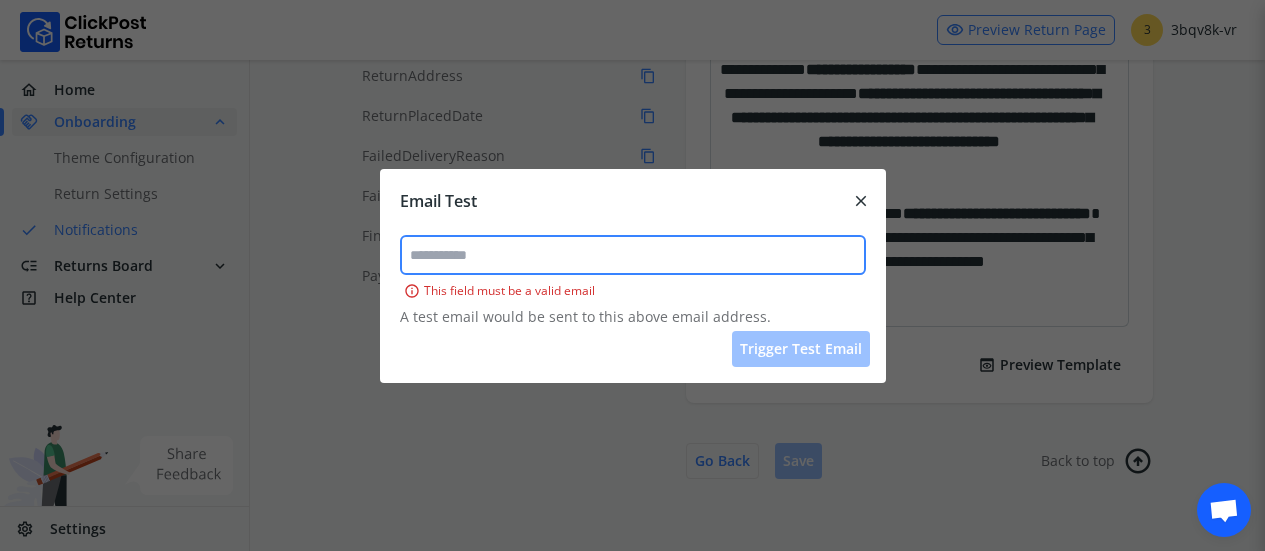 click at bounding box center [633, 255] 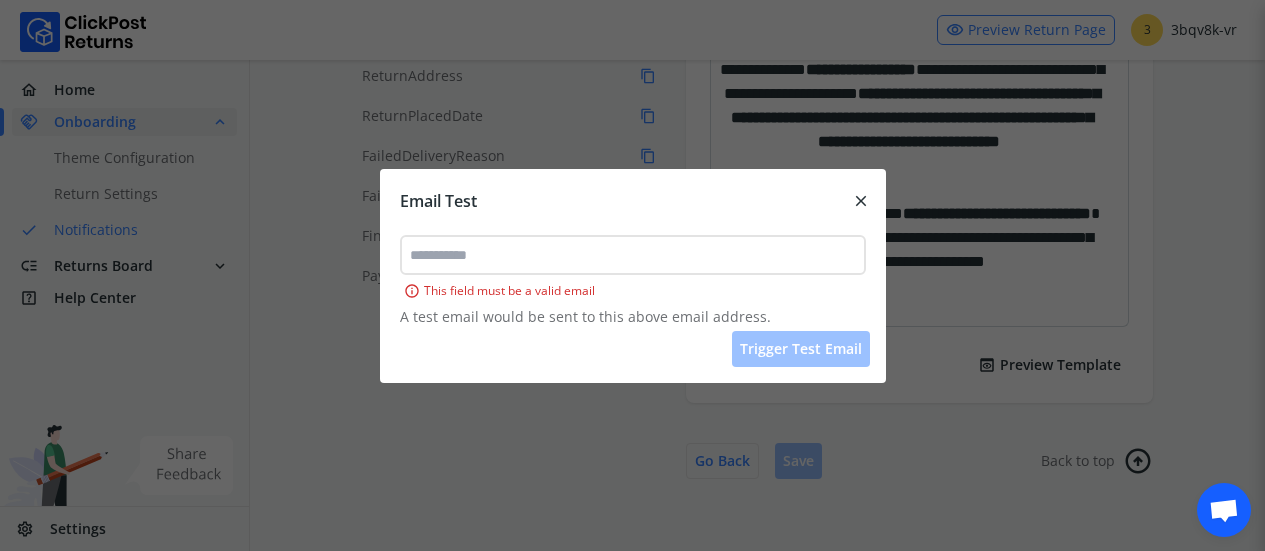 paste on "**********" 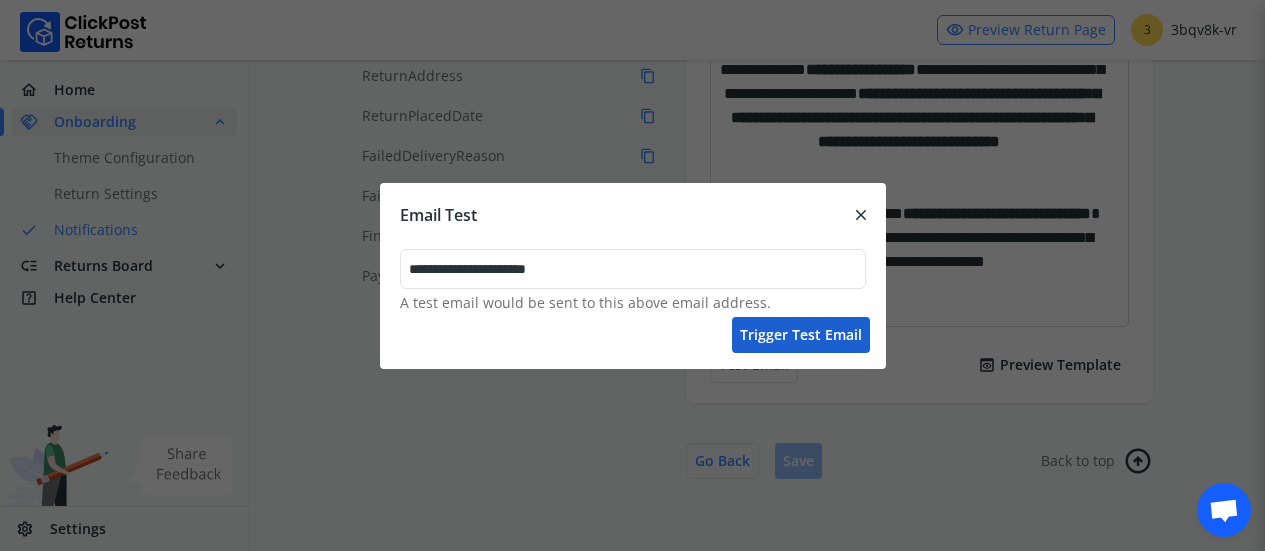 type on "**********" 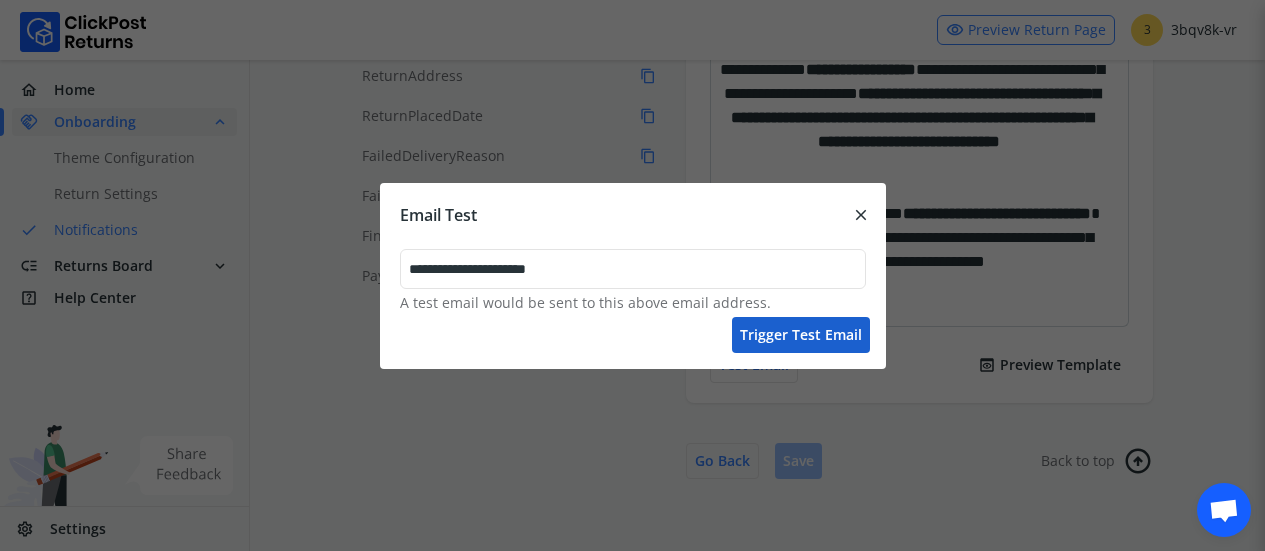 click on "Trigger test email" at bounding box center [801, 335] 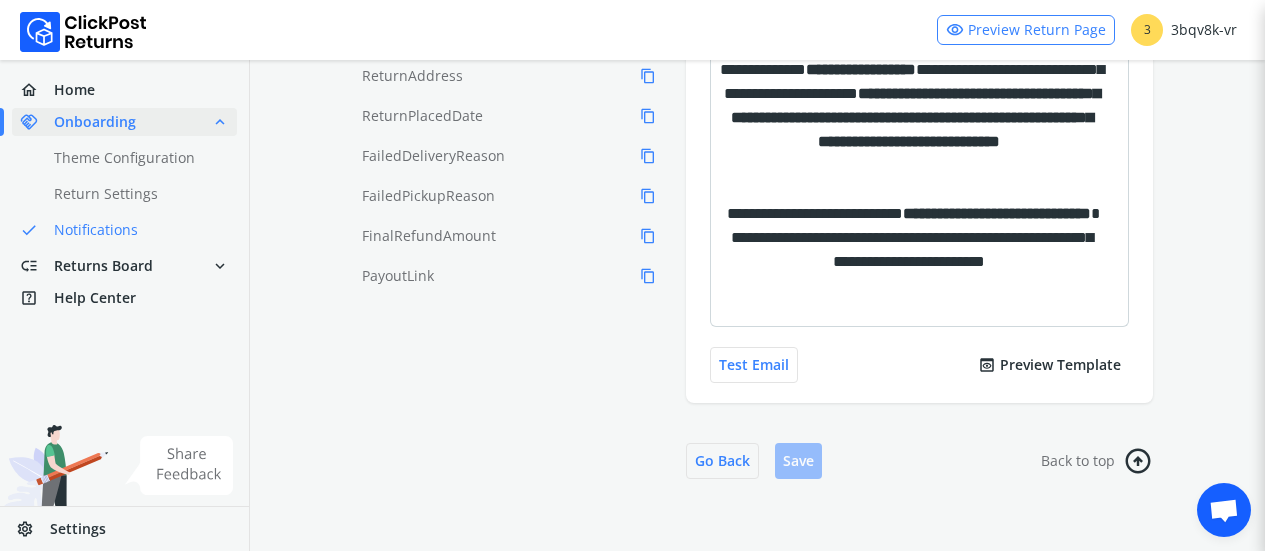 click on "Email Content Tags: search CustomerPhone   content_copy CustomerName   content_copy Items   content_copy InvoiceValue   content_copy ItemsQuantity   content_copy OrderId   content_copy RejectReason   content_copy ReturnReferenceNumber   content_copy ReturnPickupDate   content_copy ReturnAddress   content_copy ReturnPlacedDate   content_copy FailedDeliveryReason   content_copy FailedPickupReason   content_copy FinalRefundAmount   content_copy PayoutLink   content_copy DropStartTime   content_copy DropEndTime   content_copy PickupName   content_copy PickupAddress   content_copy CustomerFirstName   content_copy DiscountCouponCode   content_copy DropOTP   content_copy ReturnOTP" at bounding box center [757, -76] 